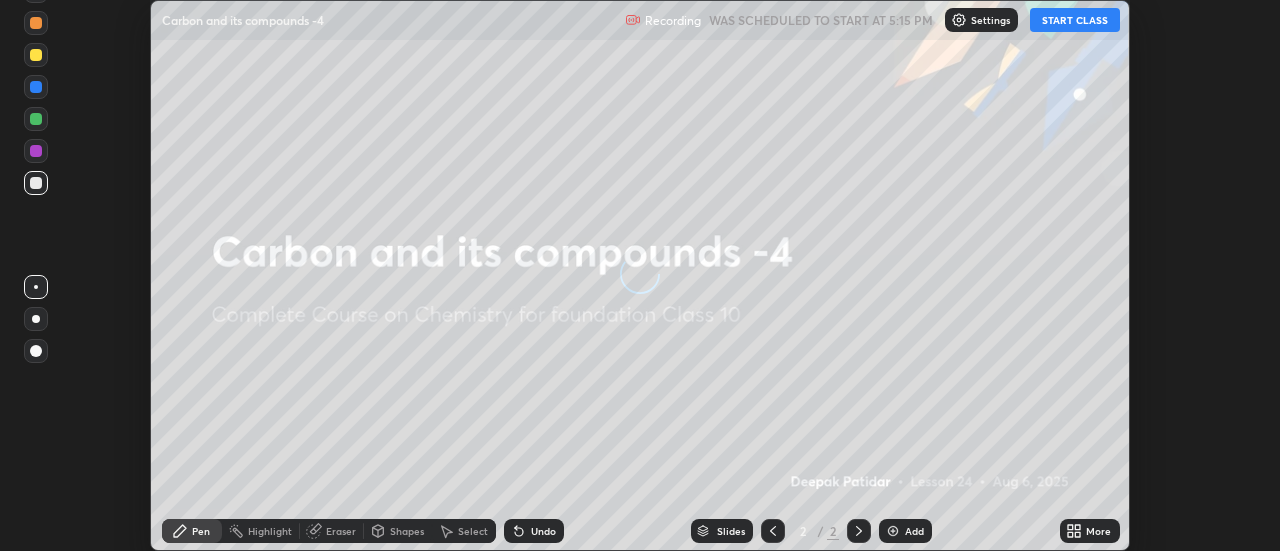 scroll, scrollTop: 0, scrollLeft: 0, axis: both 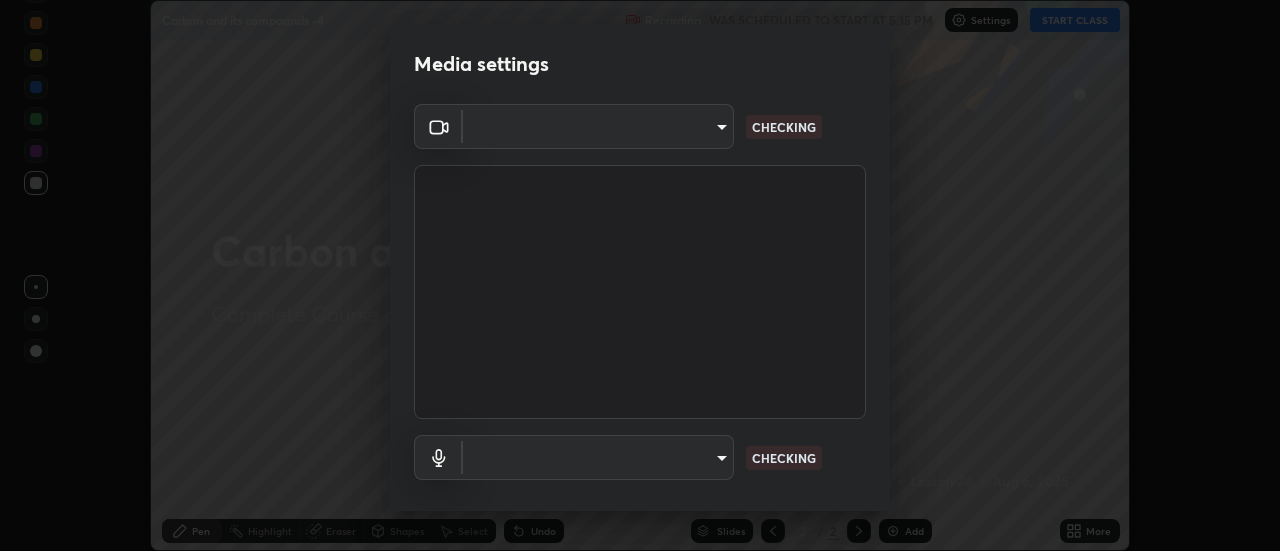 type on "1769541d7db8b910b2b6aaf592df5ff8660c63acaad49df9064175df0c6f581f" 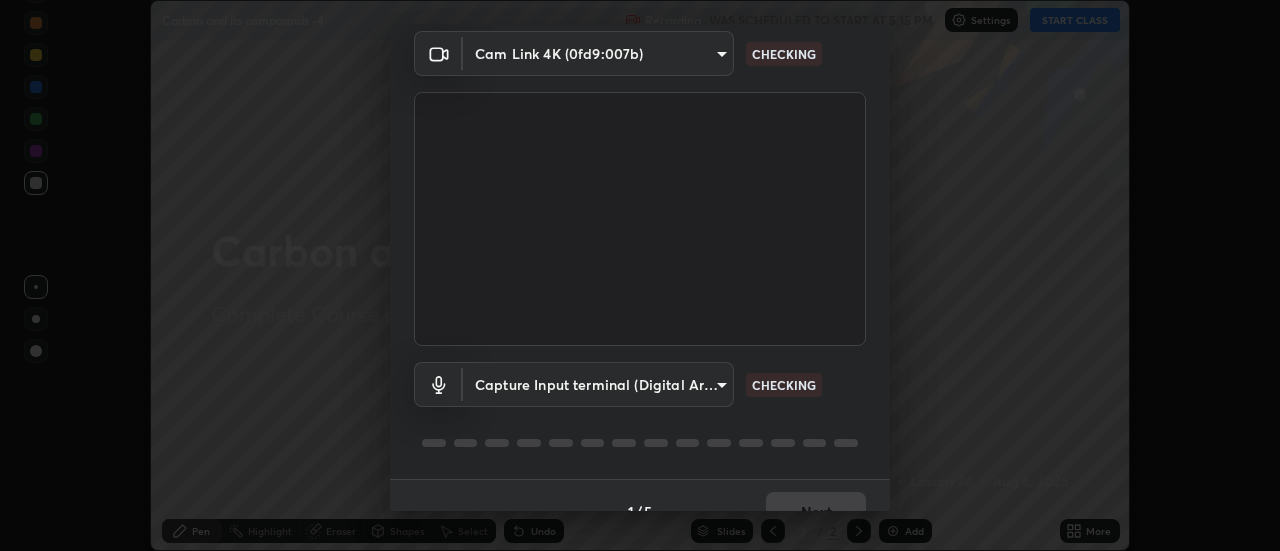 scroll, scrollTop: 105, scrollLeft: 0, axis: vertical 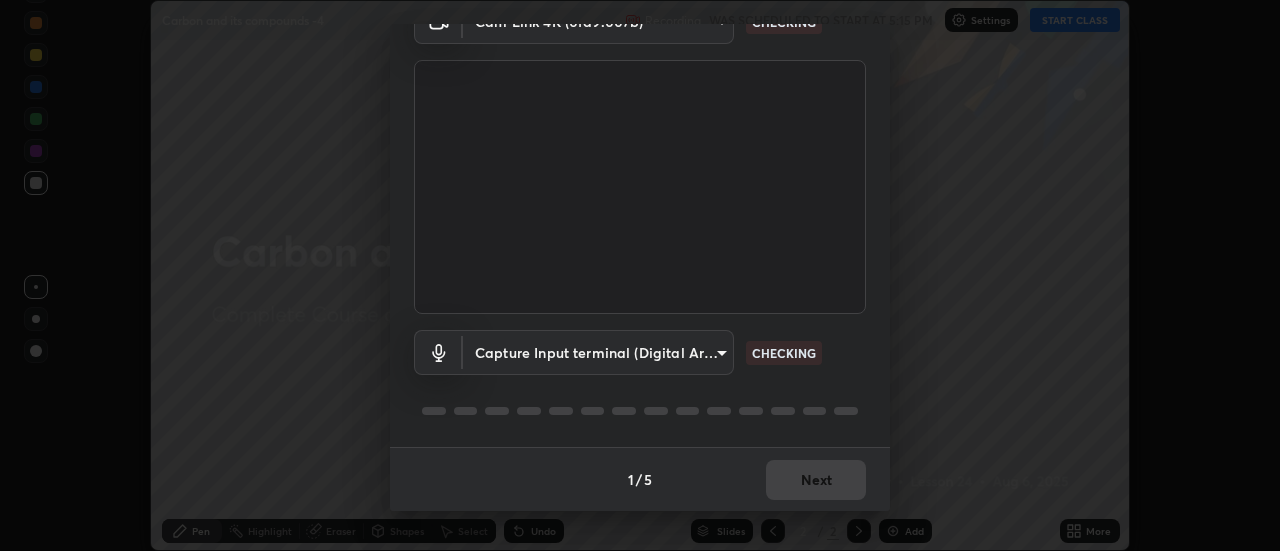 click on "Erase all Carbon and its compounds -4 Recording WAS SCHEDULED TO START AT  5:15 PM Settings START CLASS Setting up your live class Carbon and its compounds -4 • L24 of Complete Course on Chemistry for foundation Class 10 [FIRST] [LAST] Pen Highlight Eraser Shapes Select Undo Slides 2 / 2 Add More No doubts shared Encourage your learners to ask a doubt for better clarity Report an issue Reason for reporting Buffering Chat not working Audio - Video sync issue Educator video quality low ​ Attach an image Report Media settings Cam Link 4K (0fd9:007b) 1769541d7db8b910b2b6aaf592df5ff8660c63acaad49df9064175df0c6f581f CHECKING Capture Input terminal (Digital Array MIC) 528ecc01d7f2ed7316af3e08f99c7dfa87f0b277eb16ba182535ca7b9a64c08d CHECKING 1 / 5 Next" at bounding box center (640, 275) 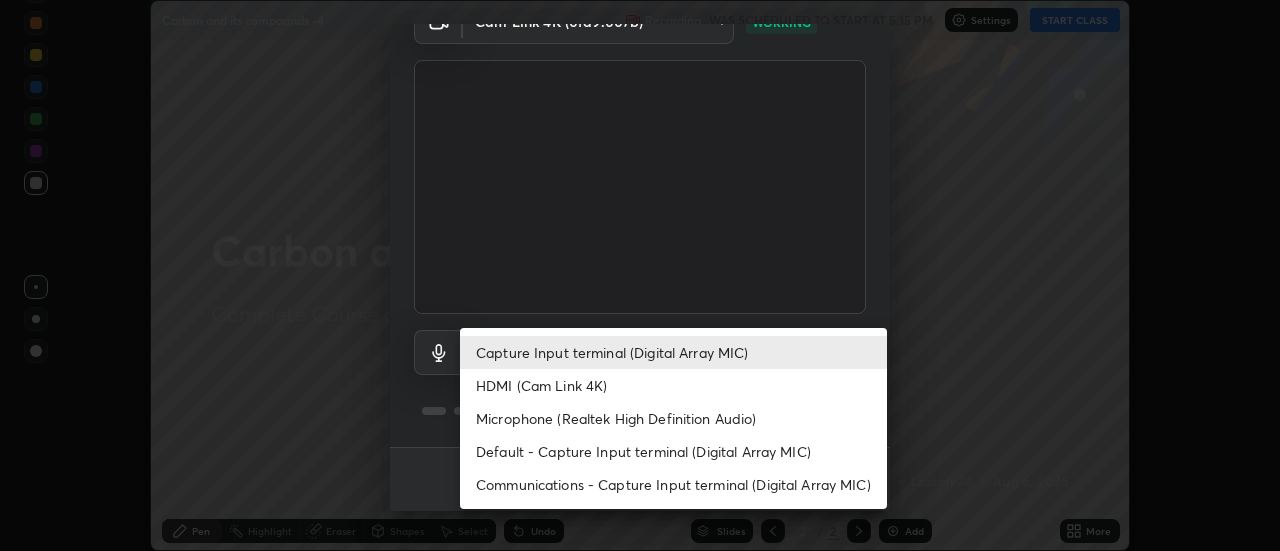 click on "HDMI (Cam Link 4K)" at bounding box center (673, 385) 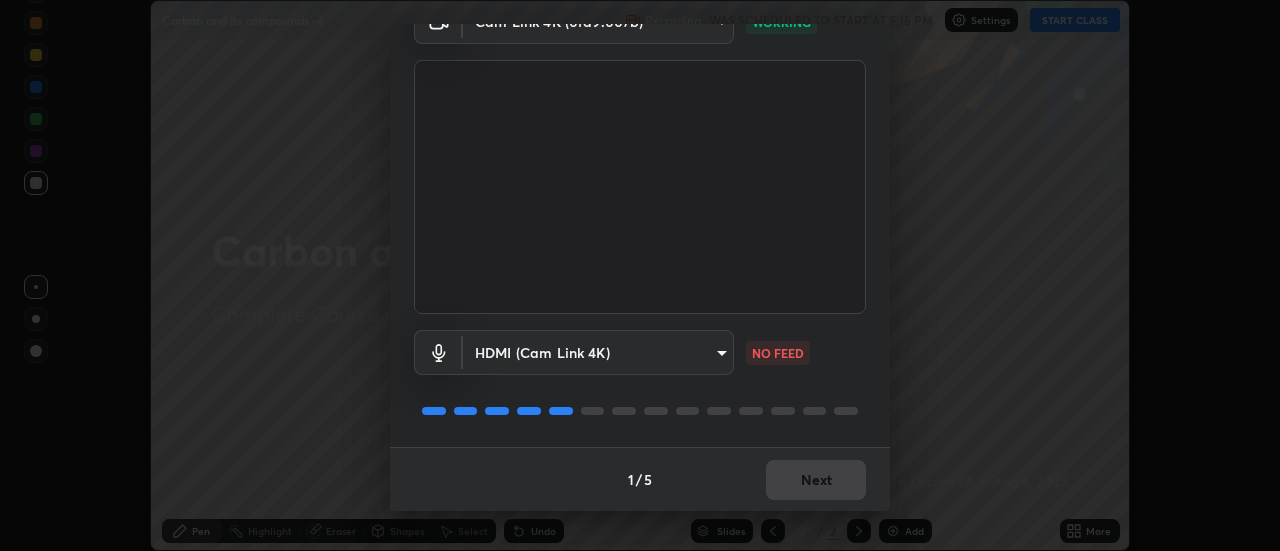 click on "Erase all Carbon and its compounds -4 Recording WAS SCHEDULED TO START AT  5:15 PM Settings START CLASS Setting up your live class Carbon and its compounds -4 • L24 of Complete Course on Chemistry for foundation Class 10 [FIRST] [LAST] Pen Highlight Eraser Shapes Select Undo Slides 2 / 2 Add More No doubts shared Encourage your learners to ask a doubt for better clarity Report an issue Reason for reporting Buffering Chat not working Audio - Video sync issue Educator video quality low ​ Attach an image Report Media settings Cam Link 4K (0fd9:007b) 1769541d7db8b910b2b6aaf592df5ff8660c63acaad49df9064175df0c6f581f WORKING HDMI (Cam Link 4K) 7b3e782da7b51b2c4d84f3f070ecf2921ff3a276d2b860556b956c5c9efc99a2 NO FEED 1 / 5 Next" at bounding box center (640, 275) 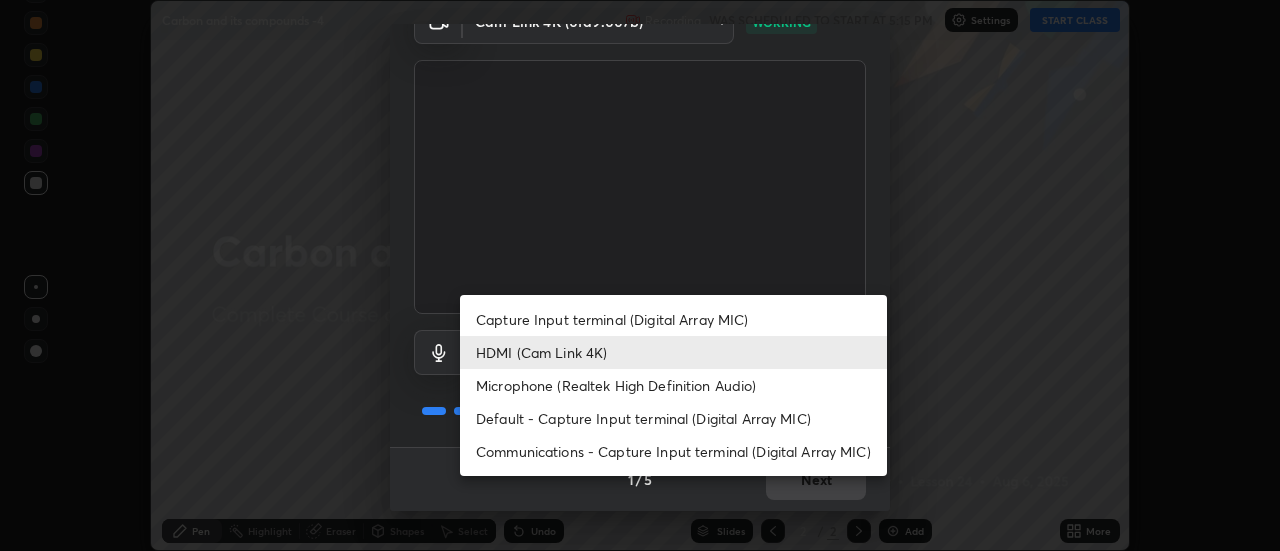 click on "Capture Input terminal (Digital Array MIC)" at bounding box center (673, 319) 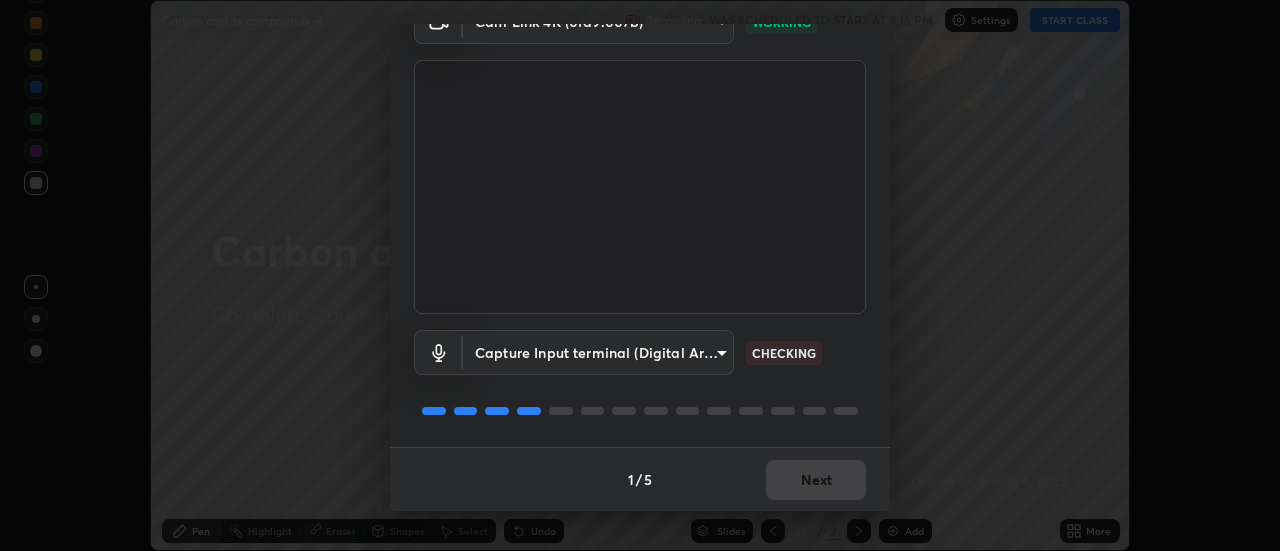 type on "528ecc01d7f2ed7316af3e08f99c7dfa87f0b277eb16ba182535ca7b9a64c08d" 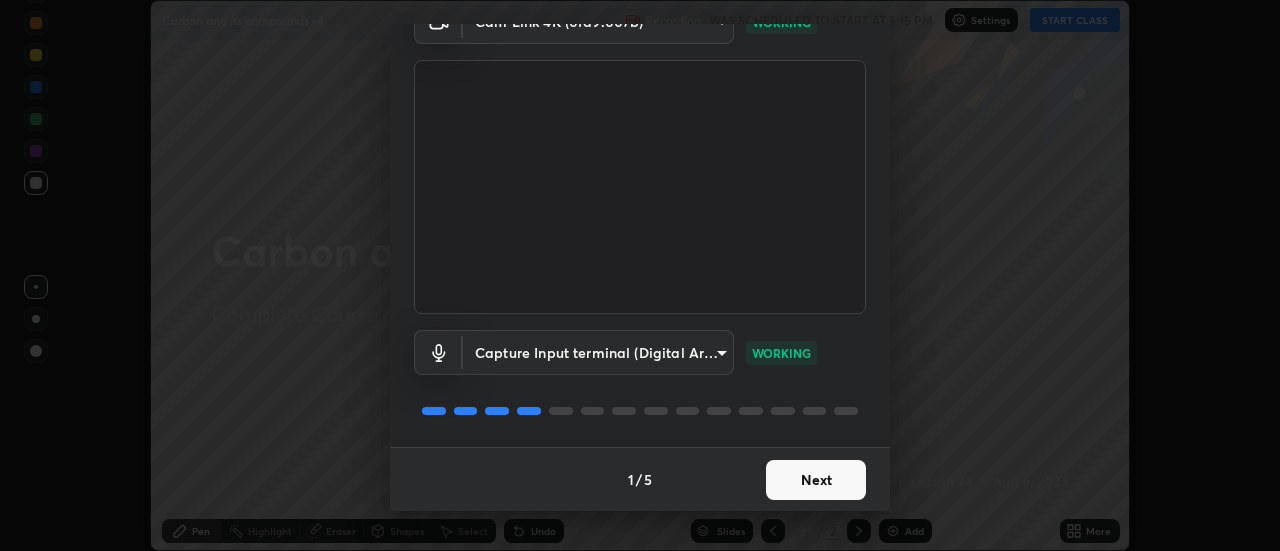 click on "Next" at bounding box center (816, 480) 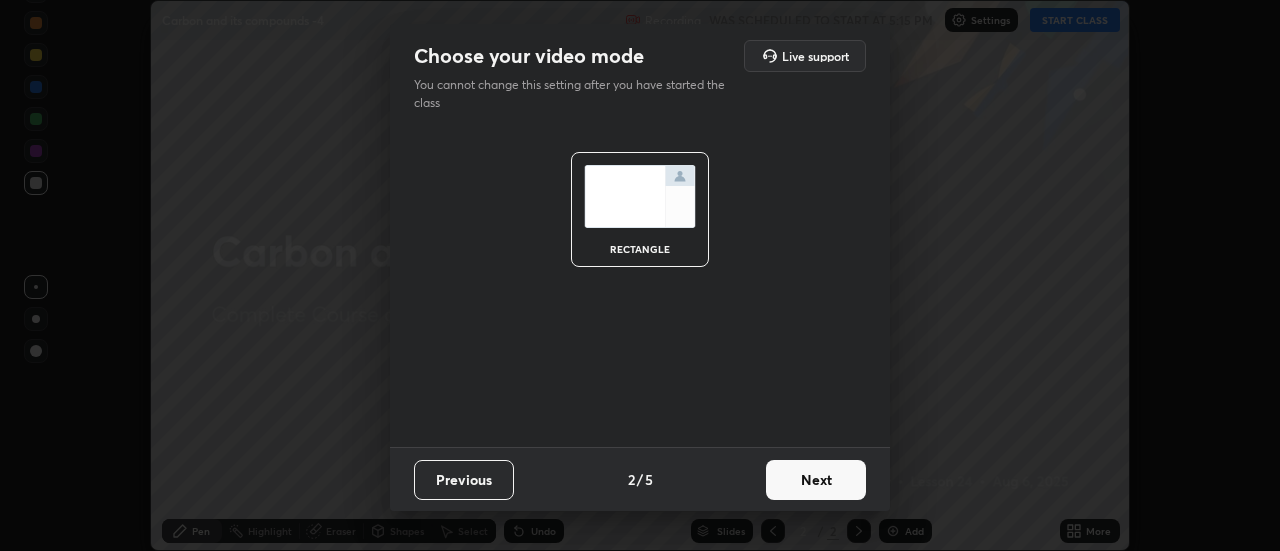 scroll, scrollTop: 0, scrollLeft: 0, axis: both 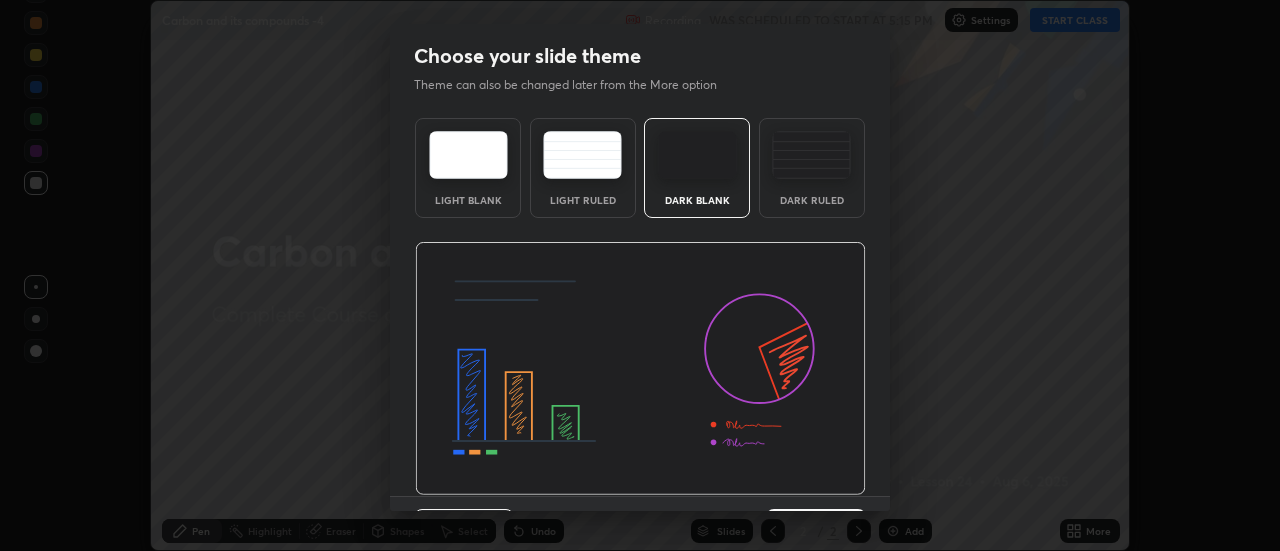 click at bounding box center [640, 369] 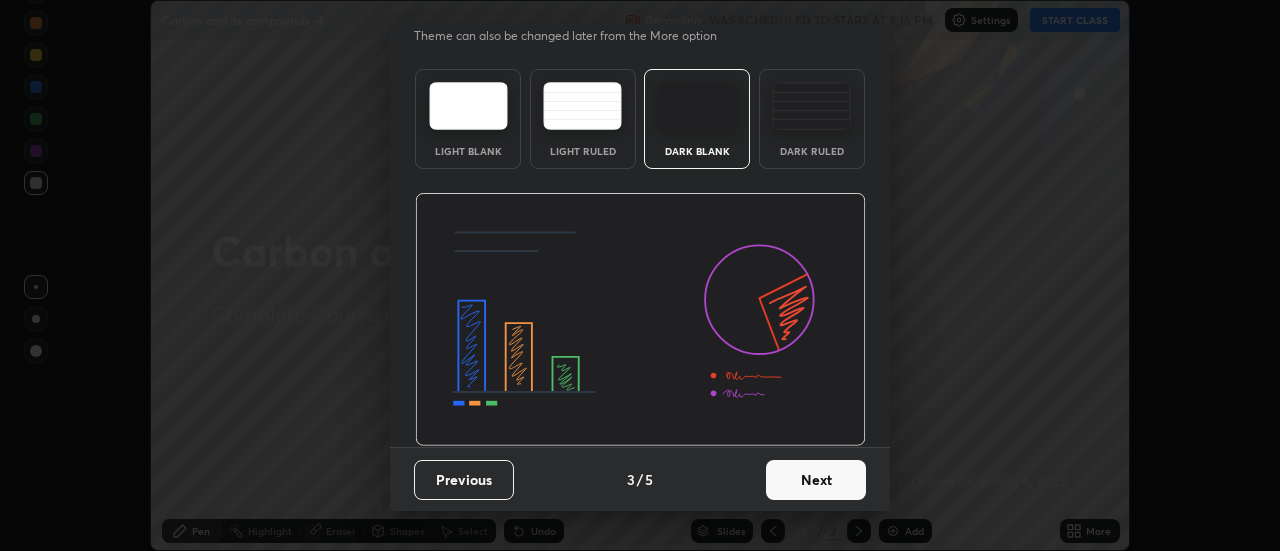 click on "Next" at bounding box center (816, 480) 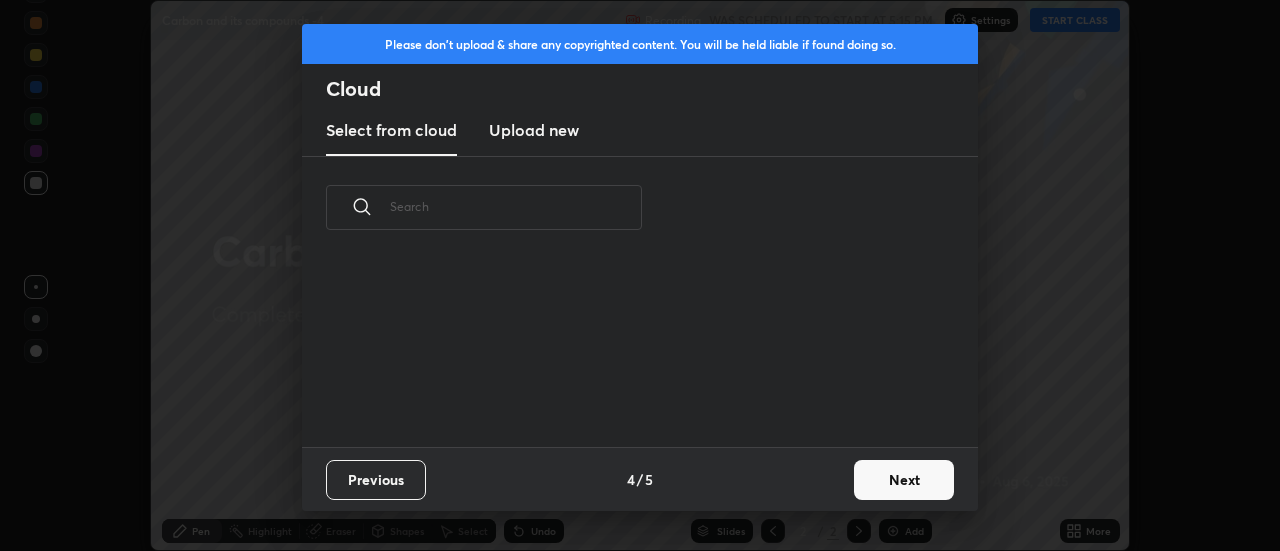 click on "Next" at bounding box center [904, 480] 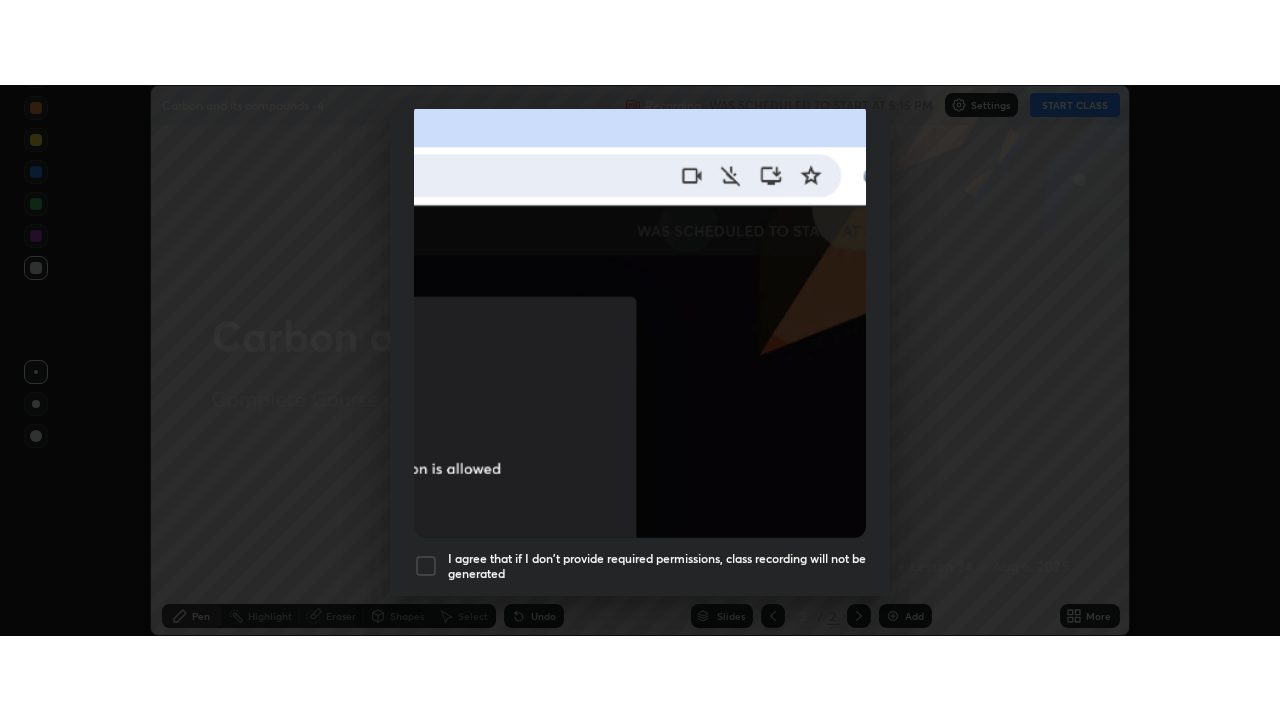 scroll, scrollTop: 513, scrollLeft: 0, axis: vertical 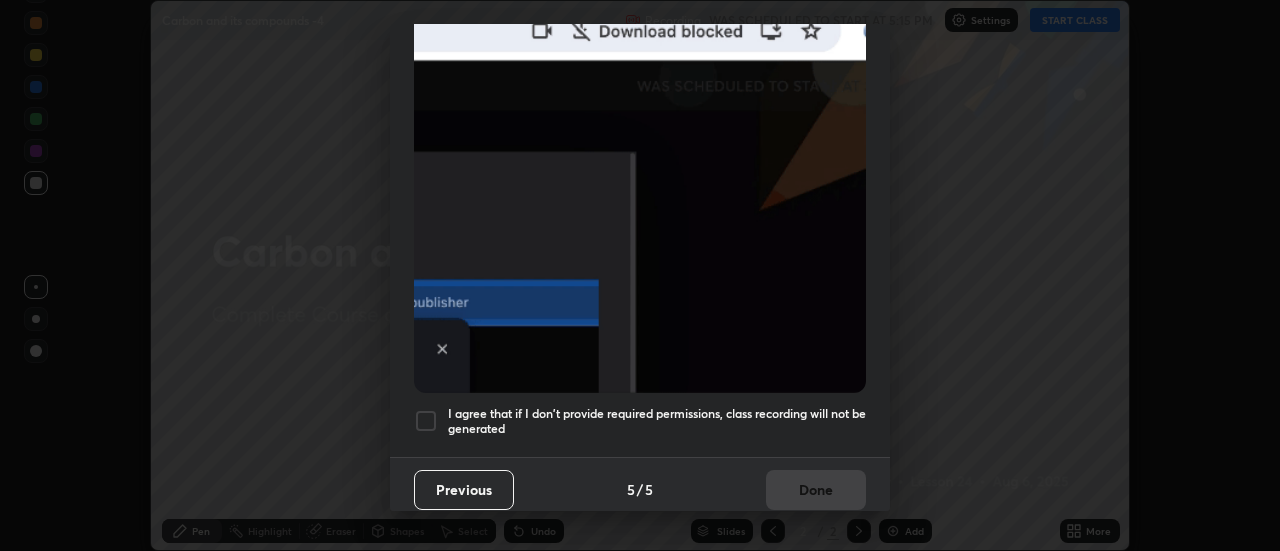 click on "I agree that if I don't provide required permissions, class recording will not be generated" at bounding box center [657, 421] 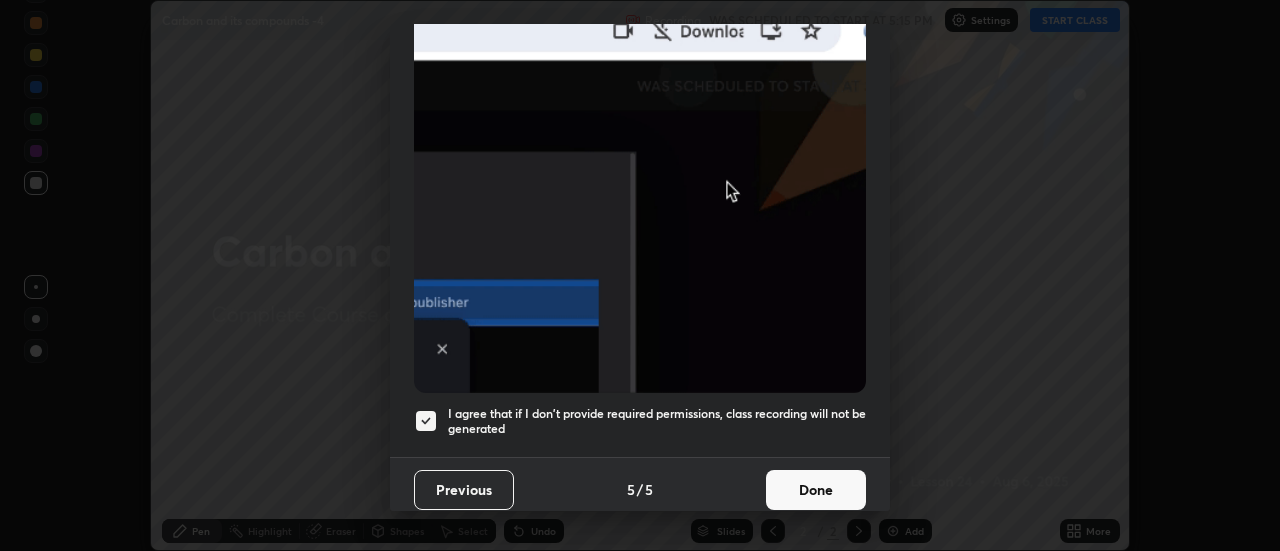 click on "Done" at bounding box center (816, 490) 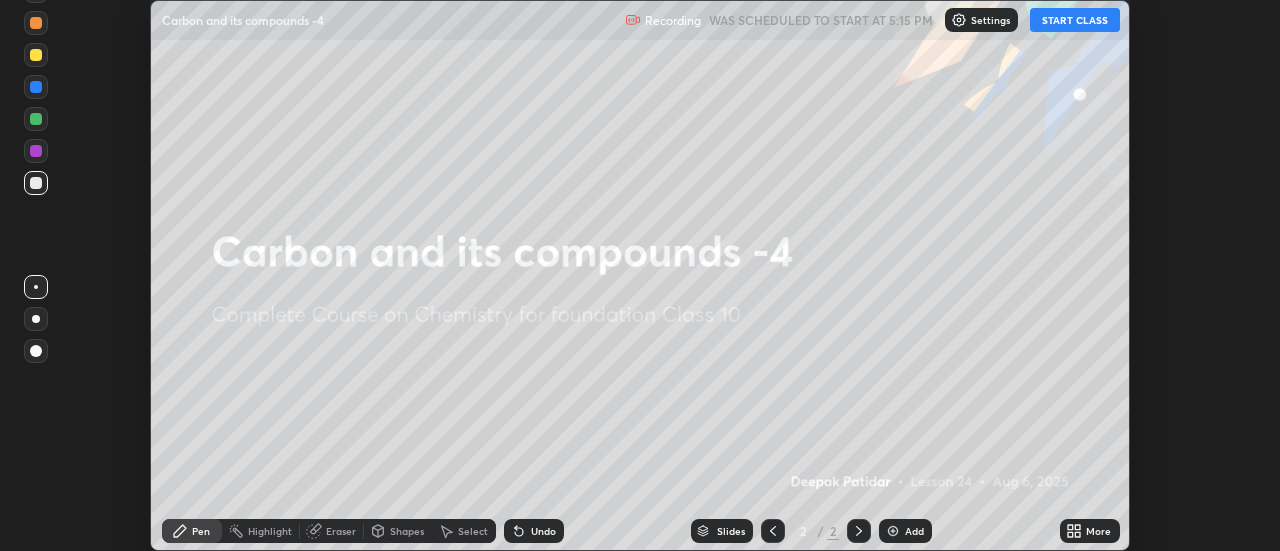 click on "START CLASS" at bounding box center [1075, 20] 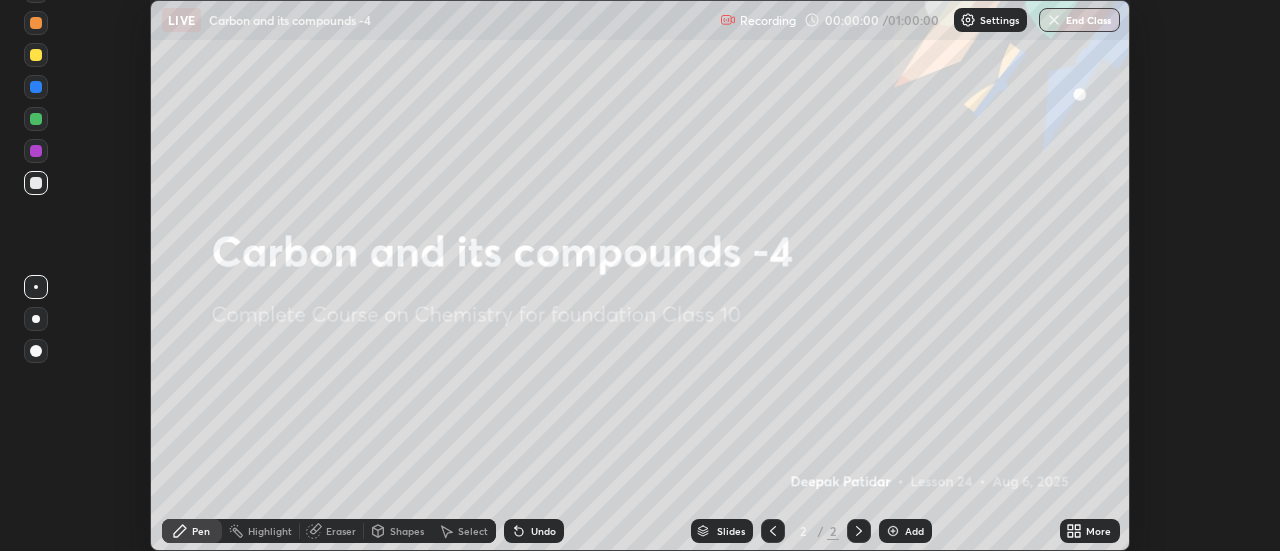 click 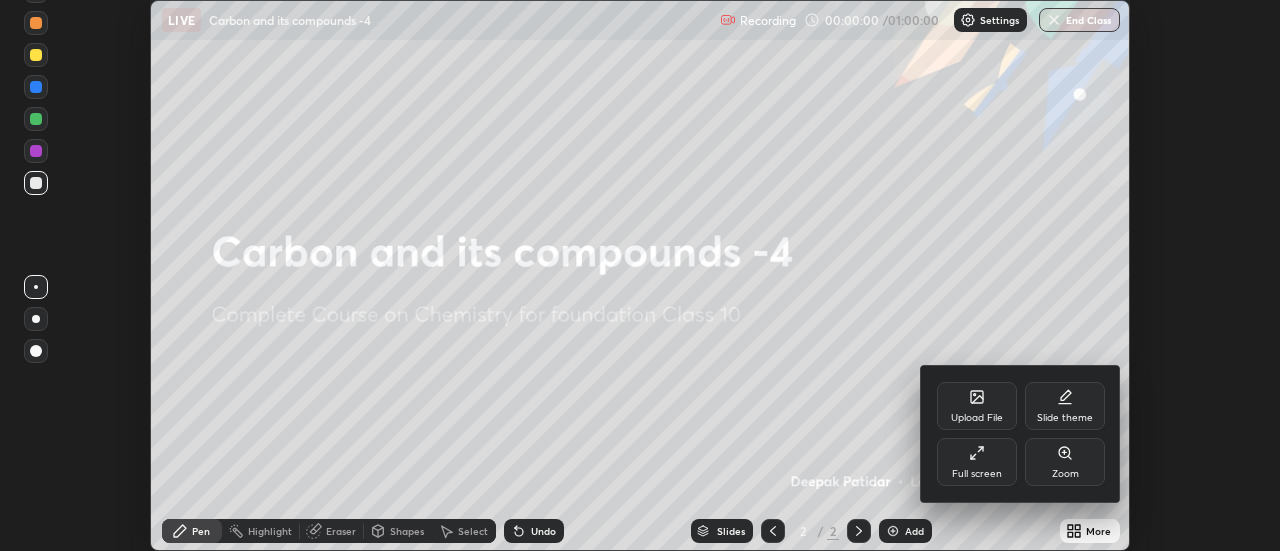 click on "Full screen" at bounding box center (977, 474) 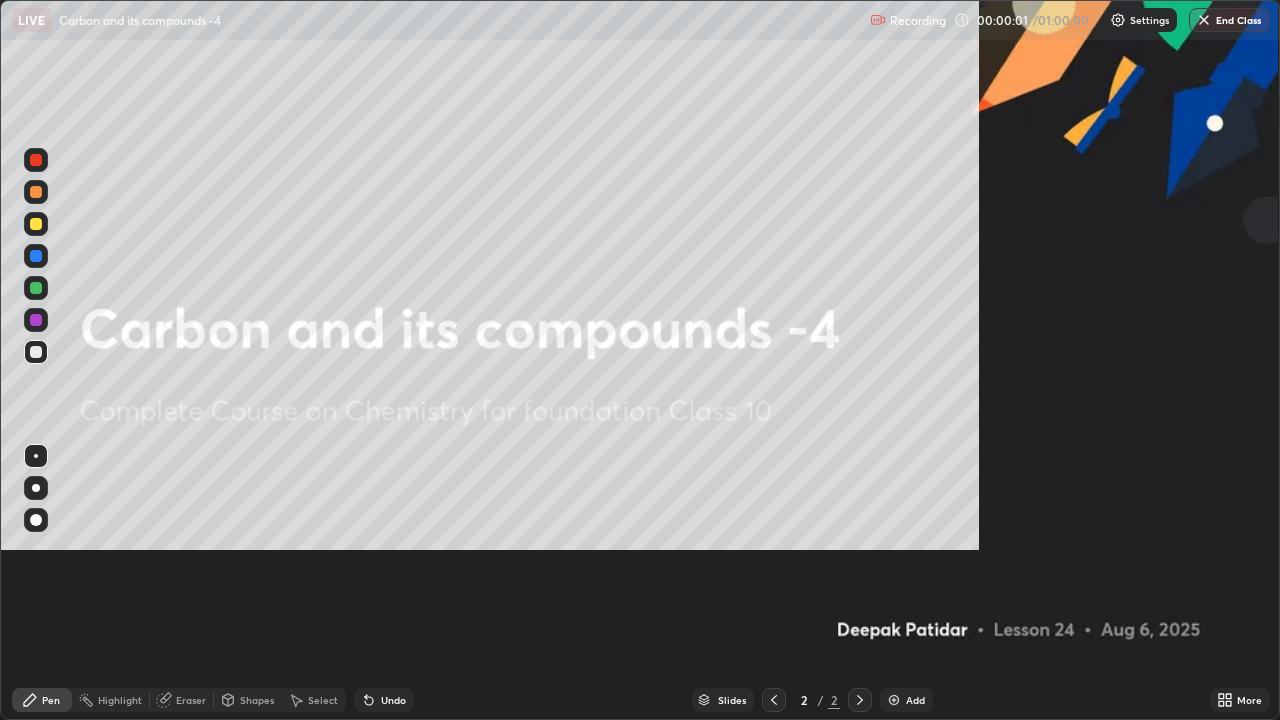 scroll, scrollTop: 99280, scrollLeft: 98720, axis: both 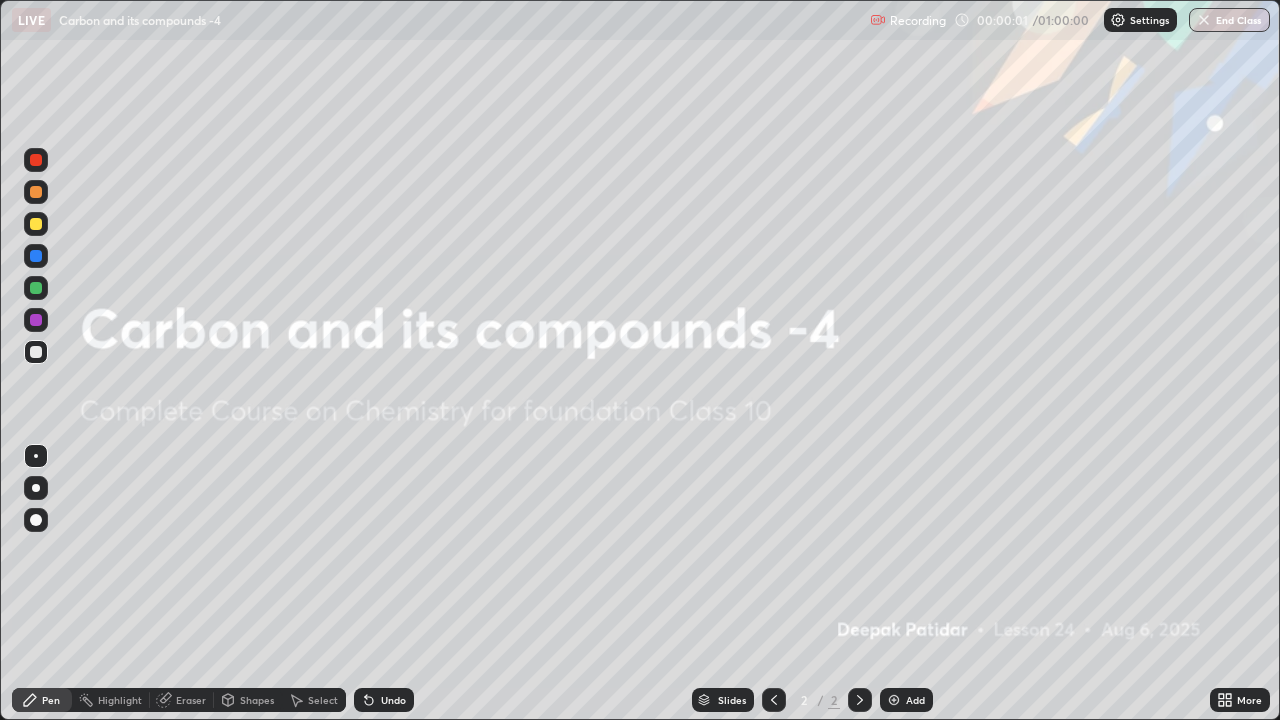 click on "Add" at bounding box center (915, 700) 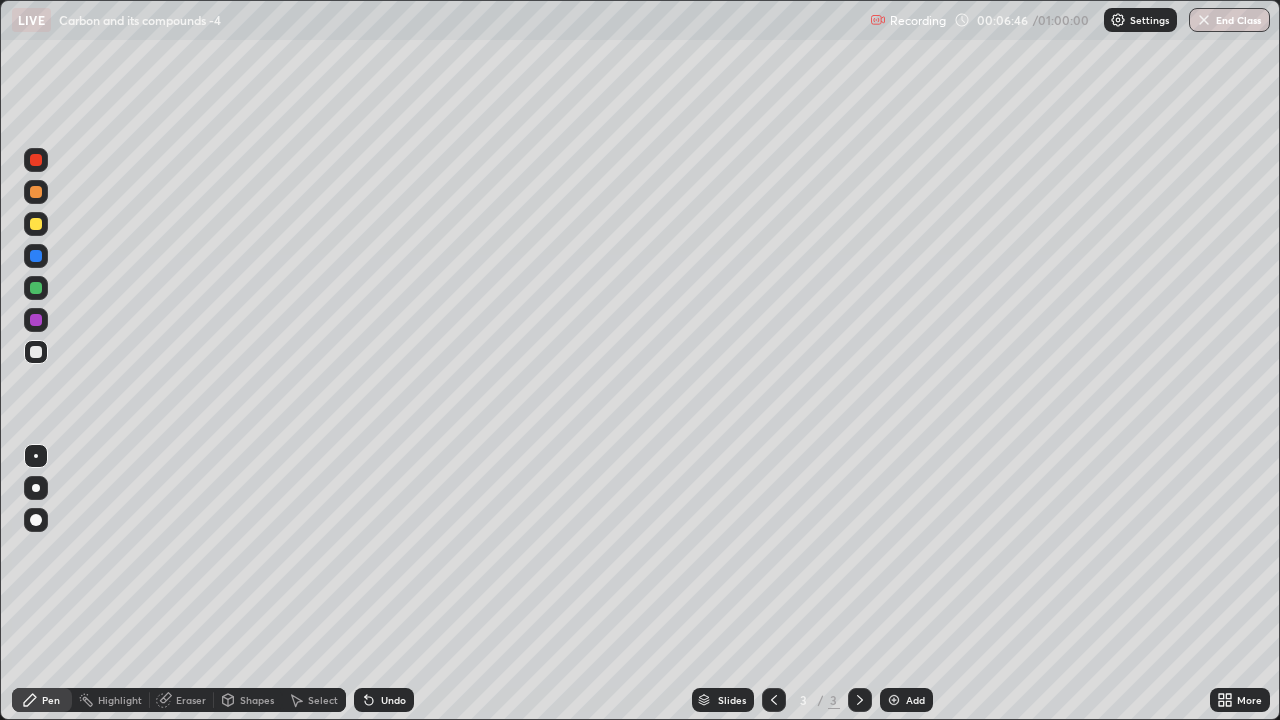 click at bounding box center (894, 700) 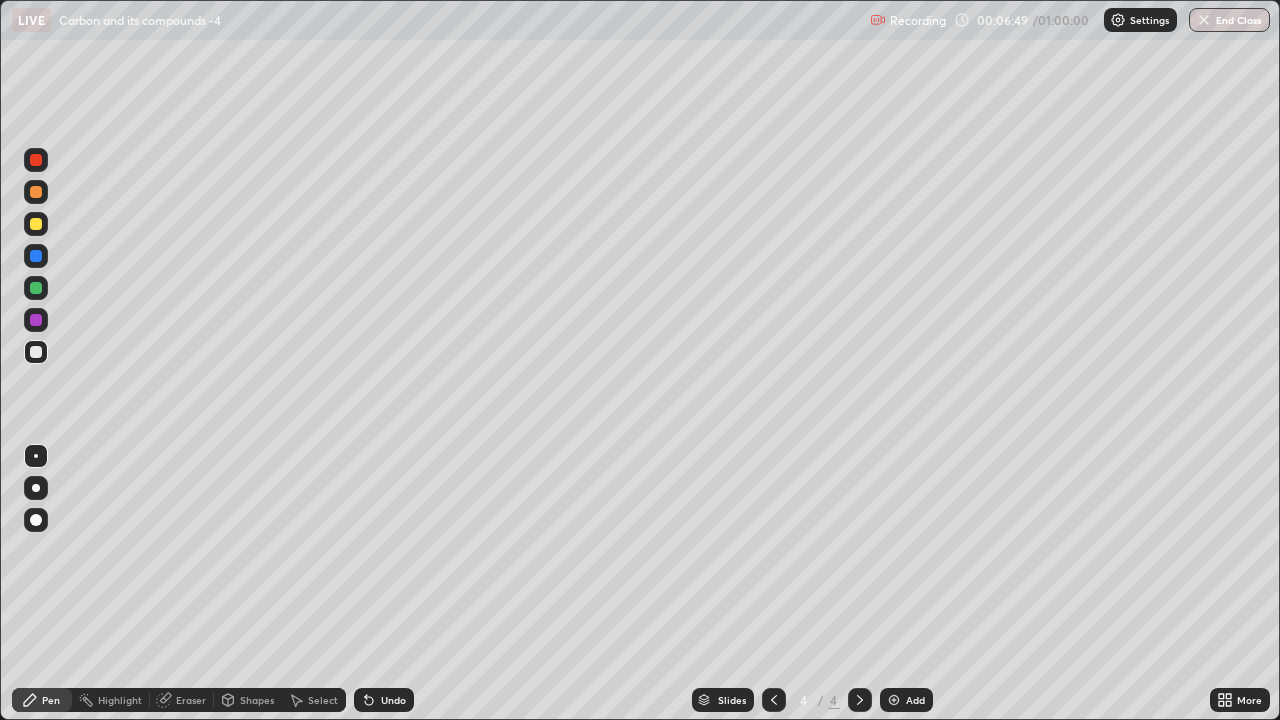 click at bounding box center [36, 192] 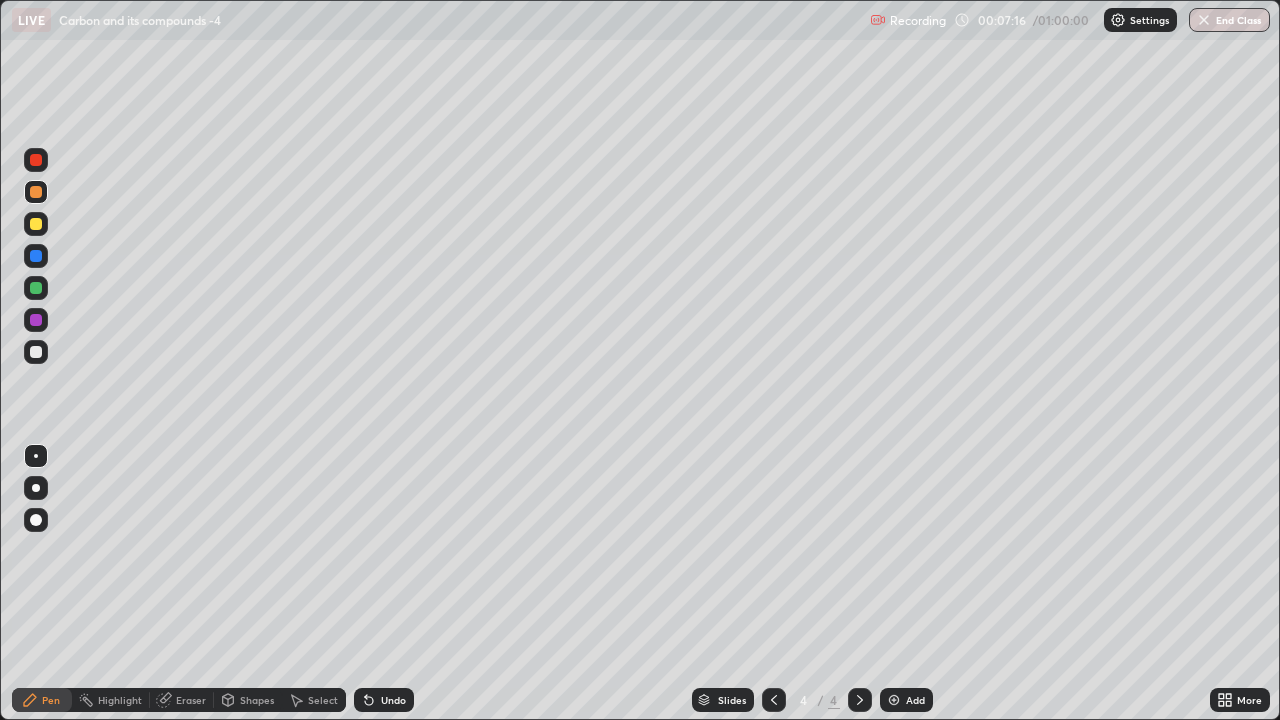 click at bounding box center [36, 288] 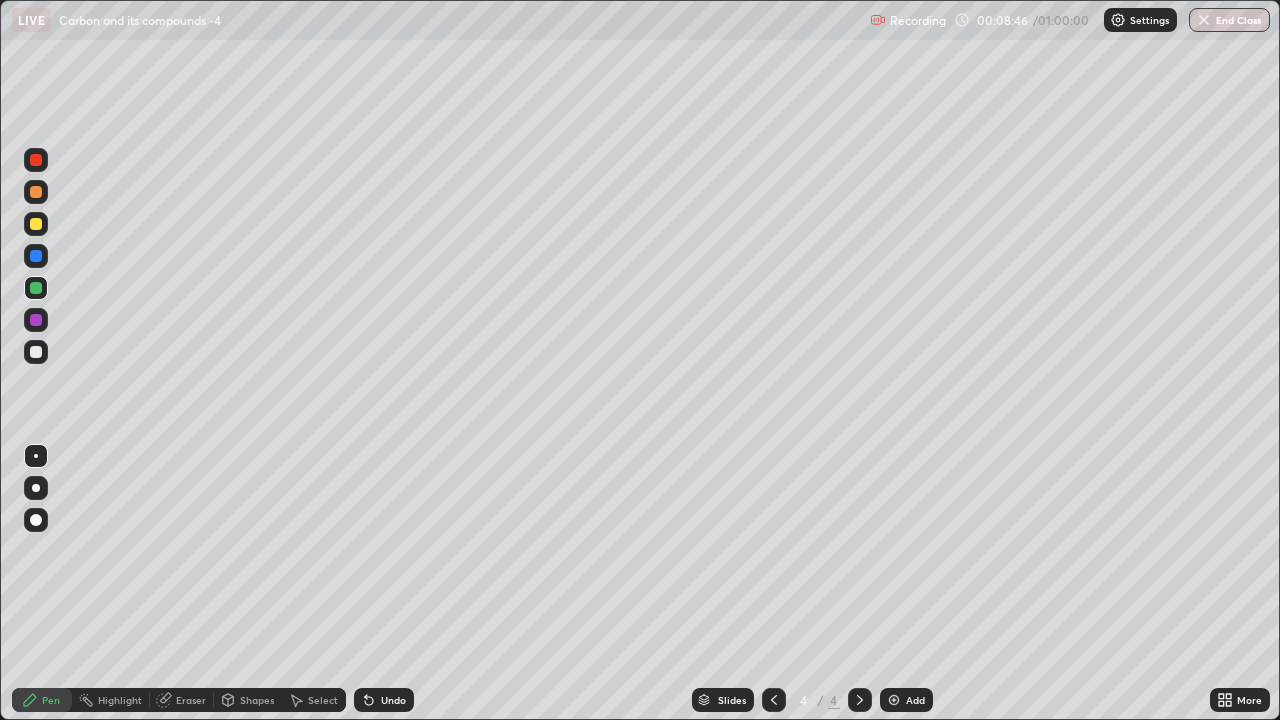 click at bounding box center (36, 352) 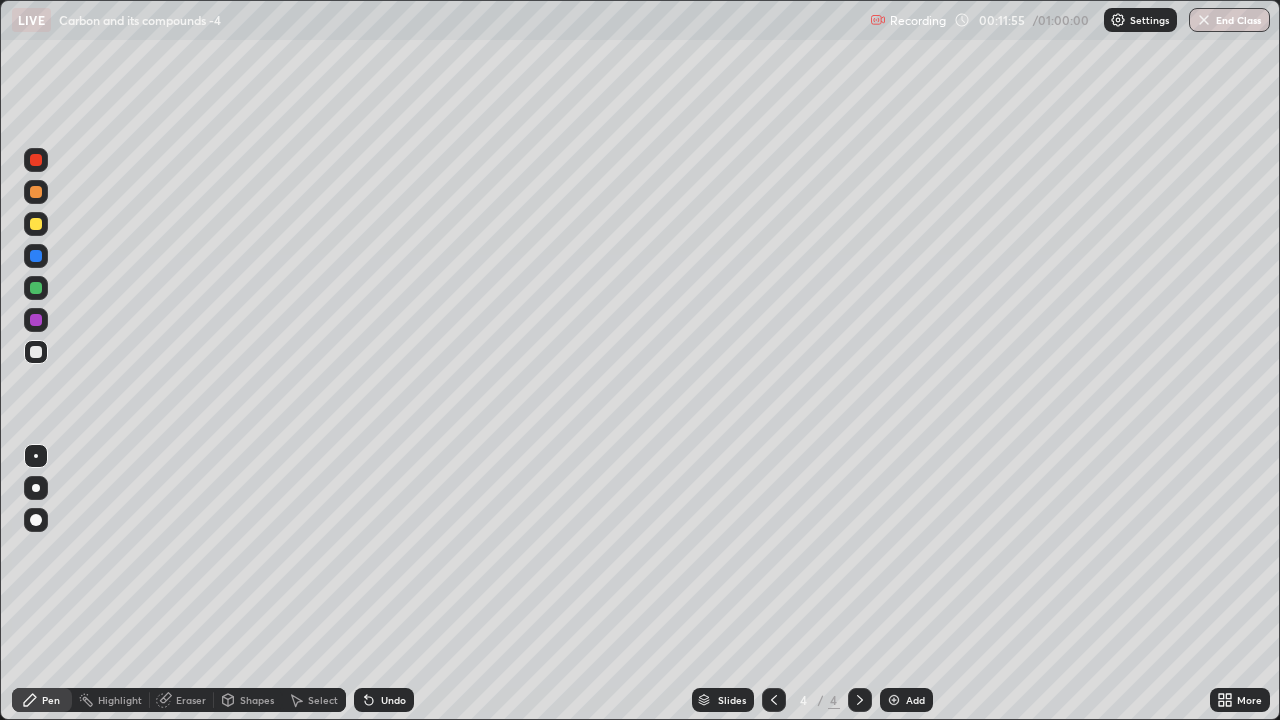 click on "Add" at bounding box center [915, 700] 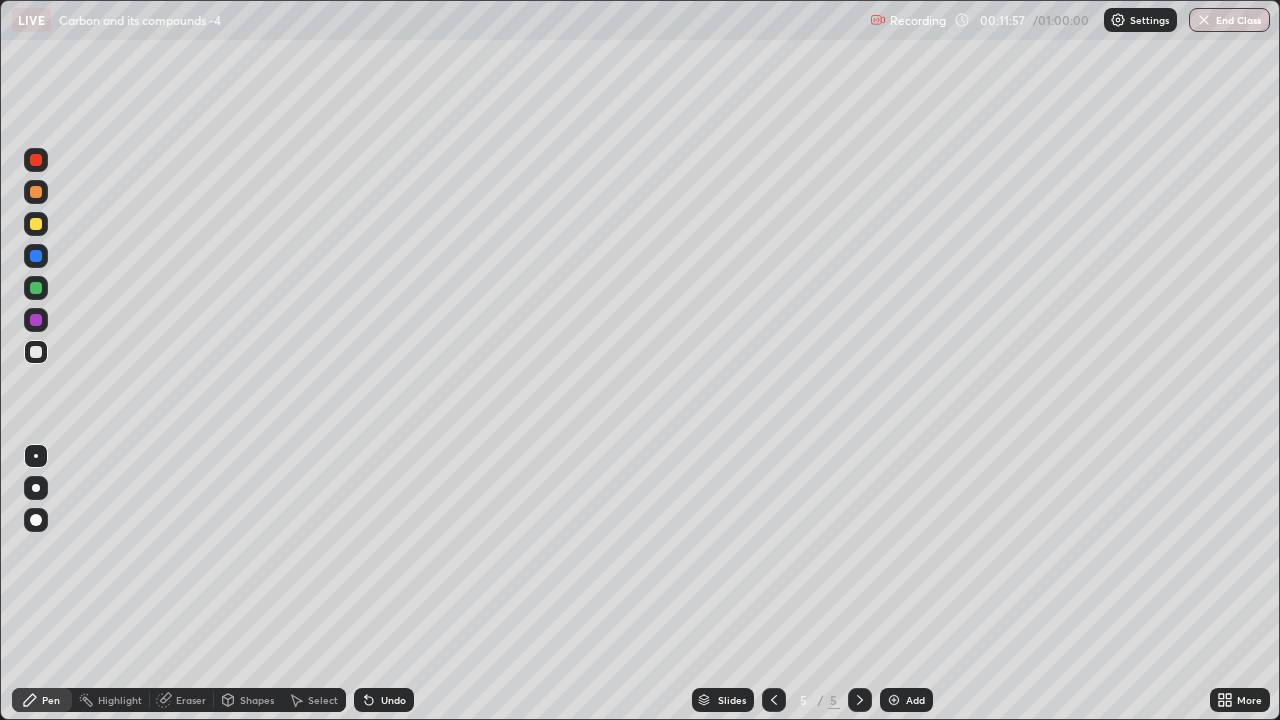 click at bounding box center (36, 192) 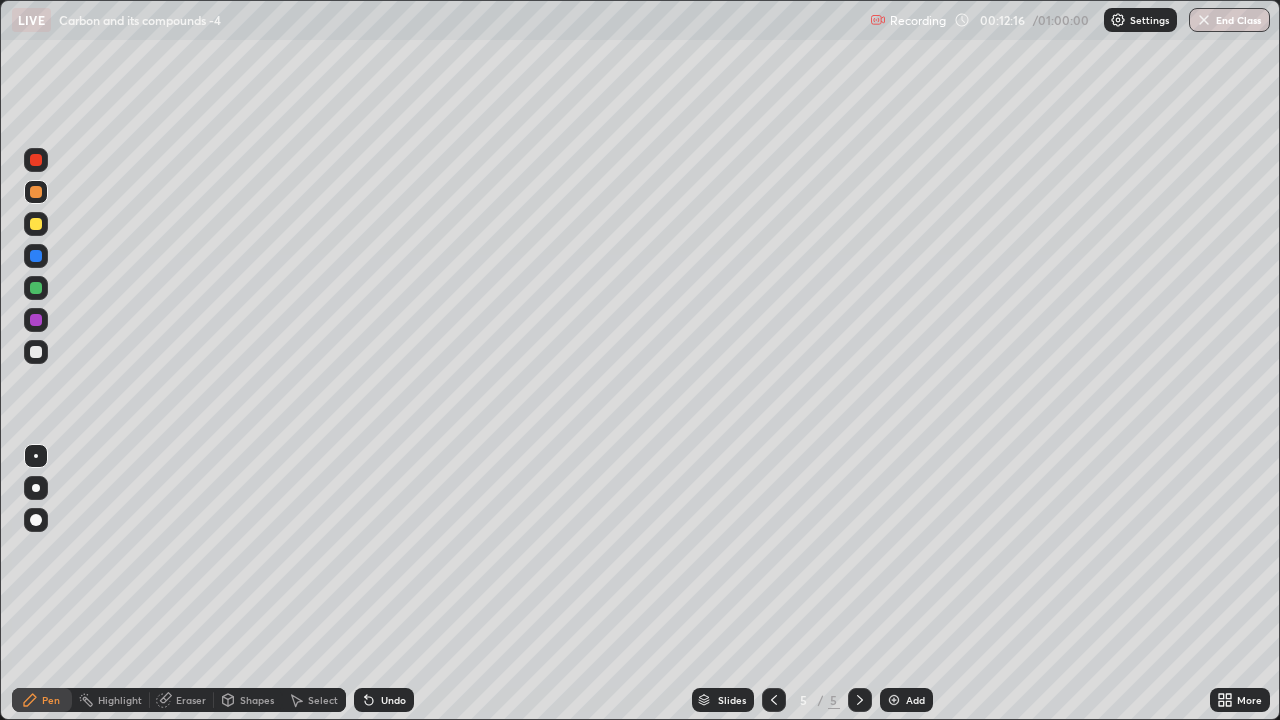 click at bounding box center [36, 352] 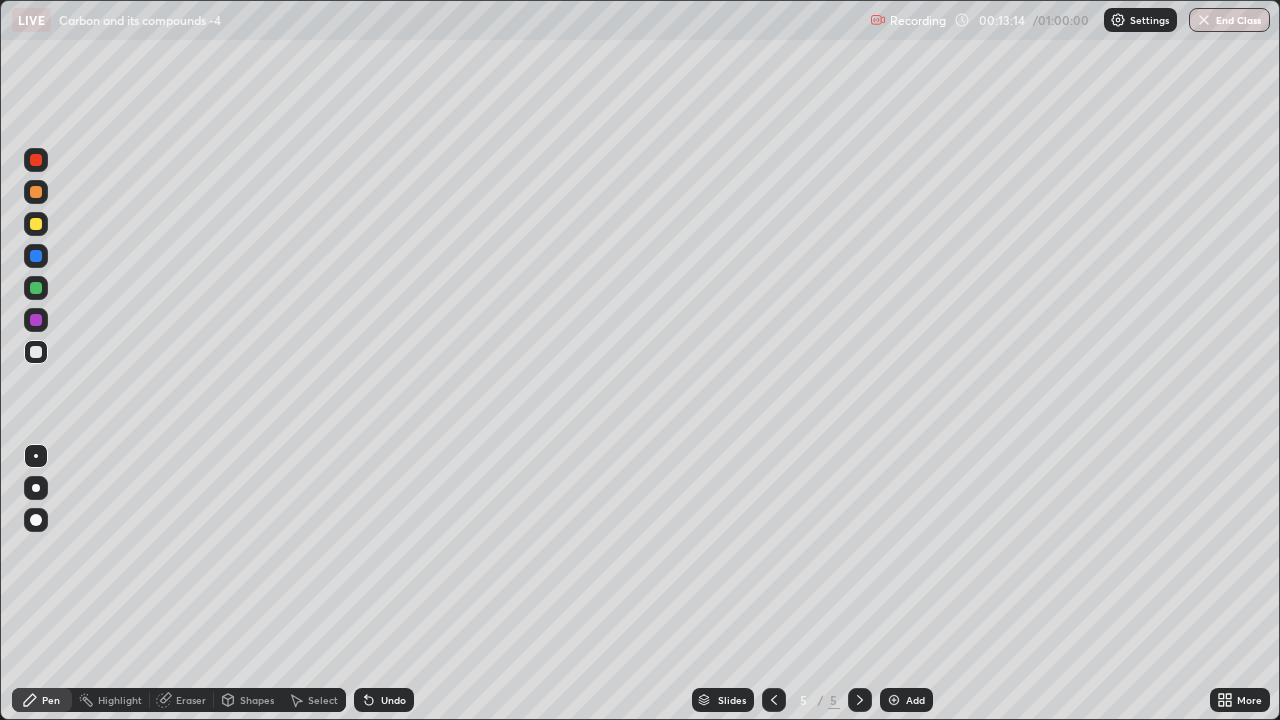 click 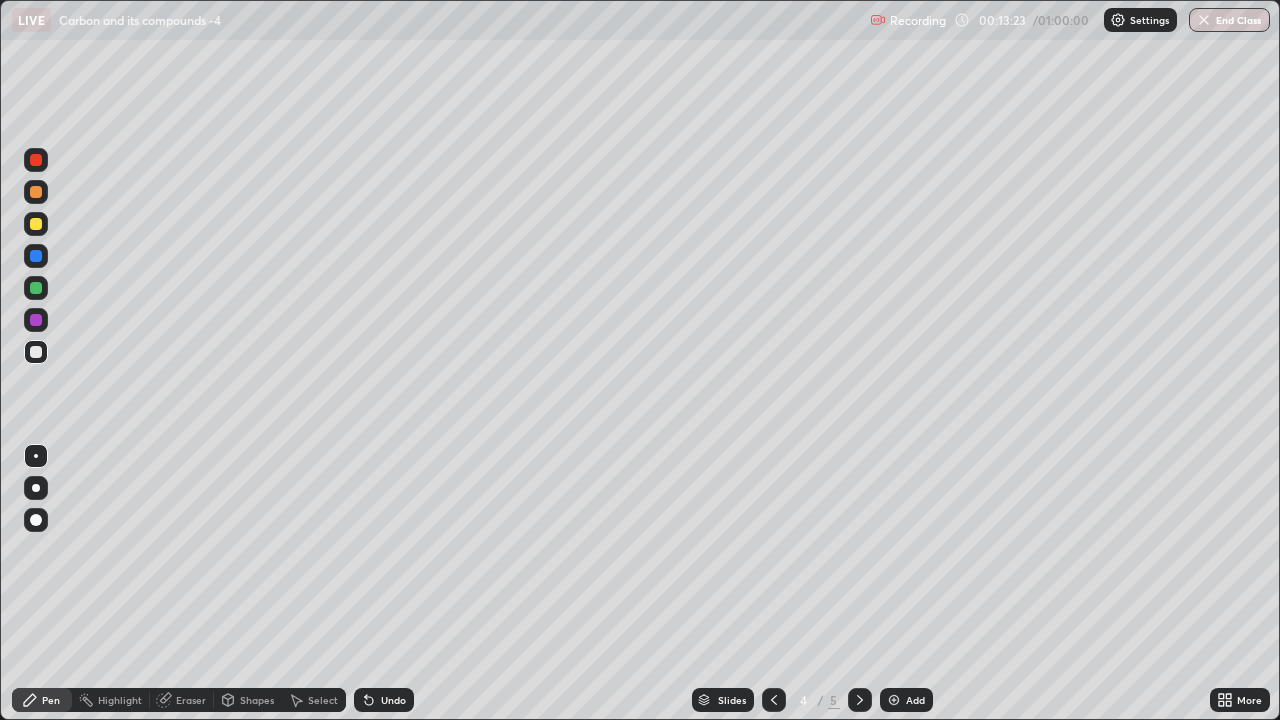 click at bounding box center (860, 700) 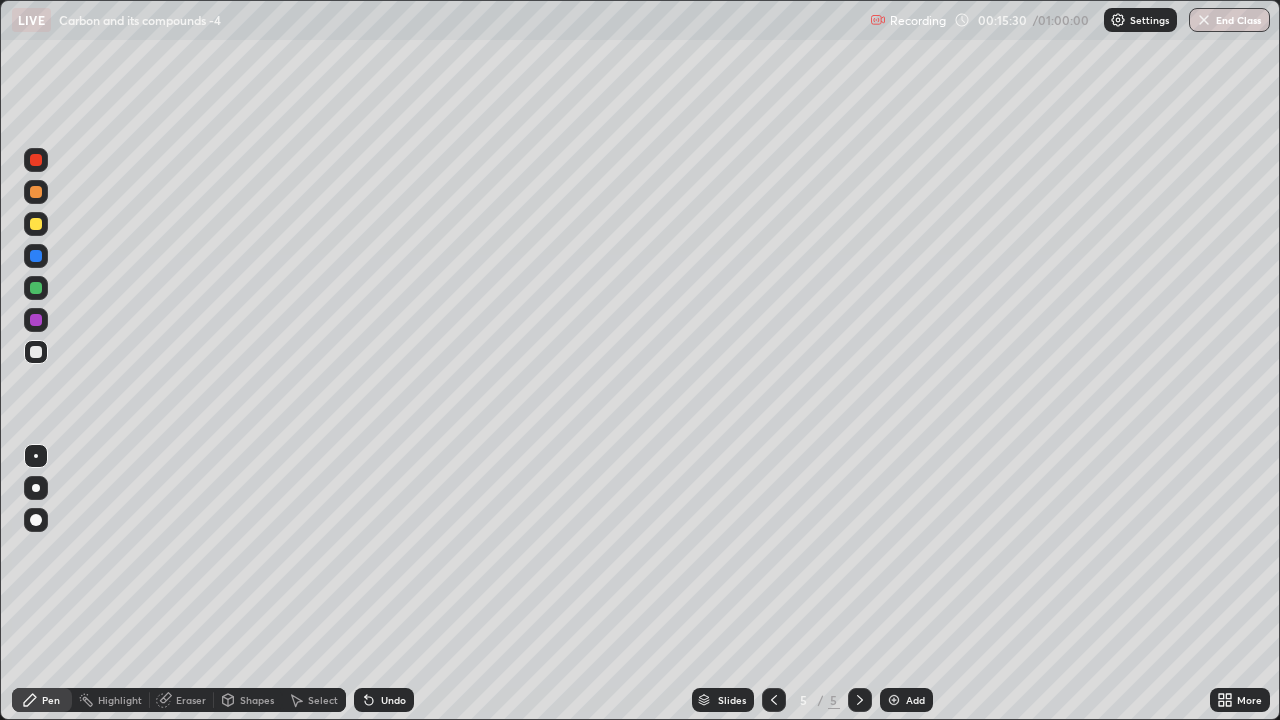 click at bounding box center (36, 224) 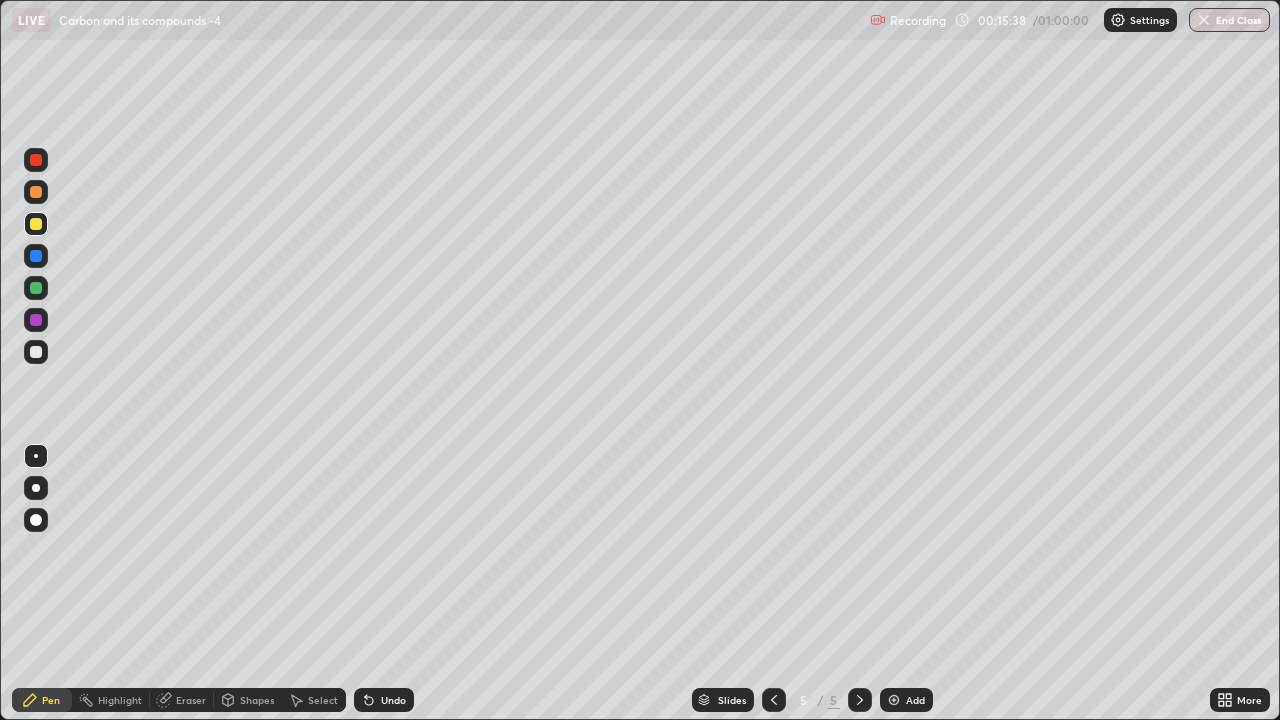 click 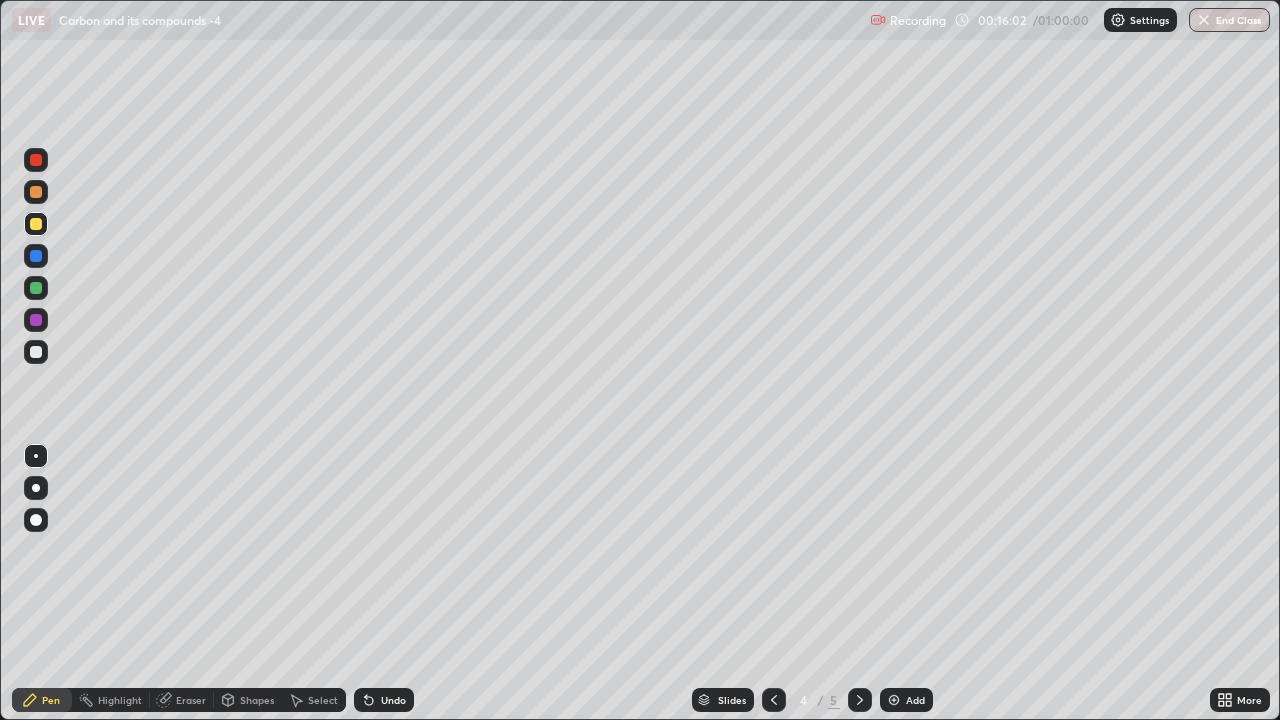 click at bounding box center (860, 700) 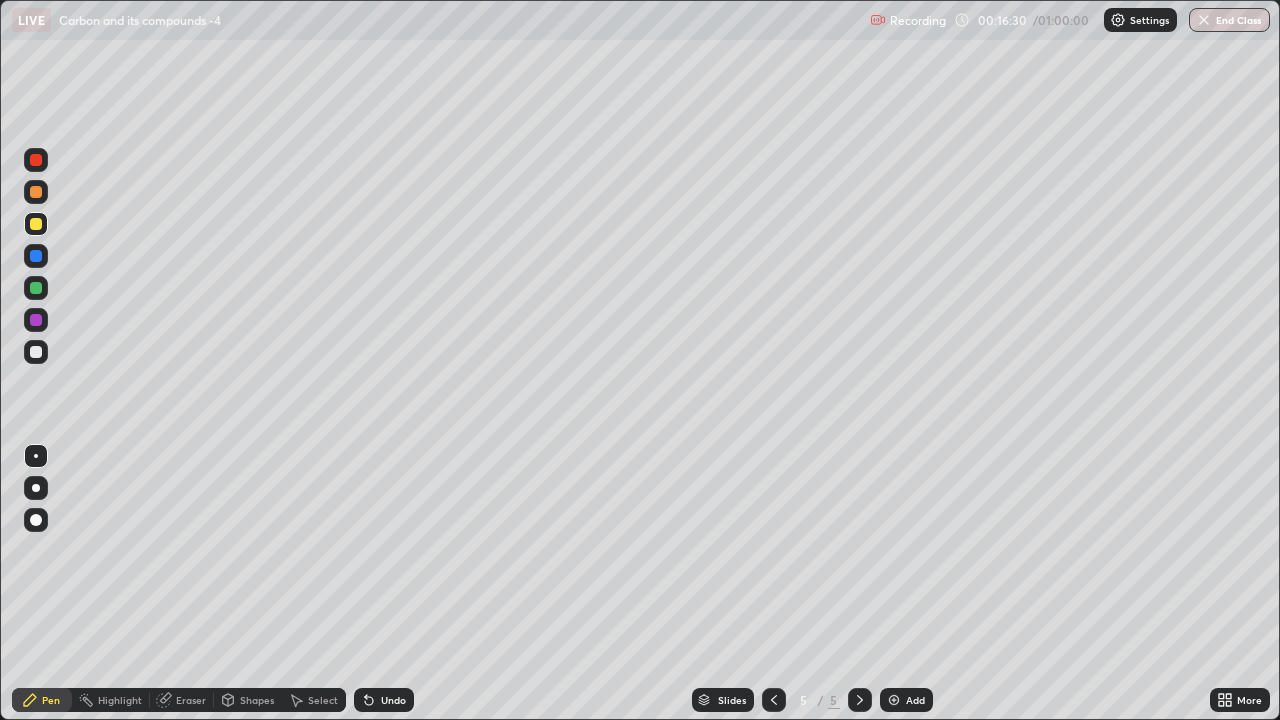 click on "Undo" at bounding box center (393, 700) 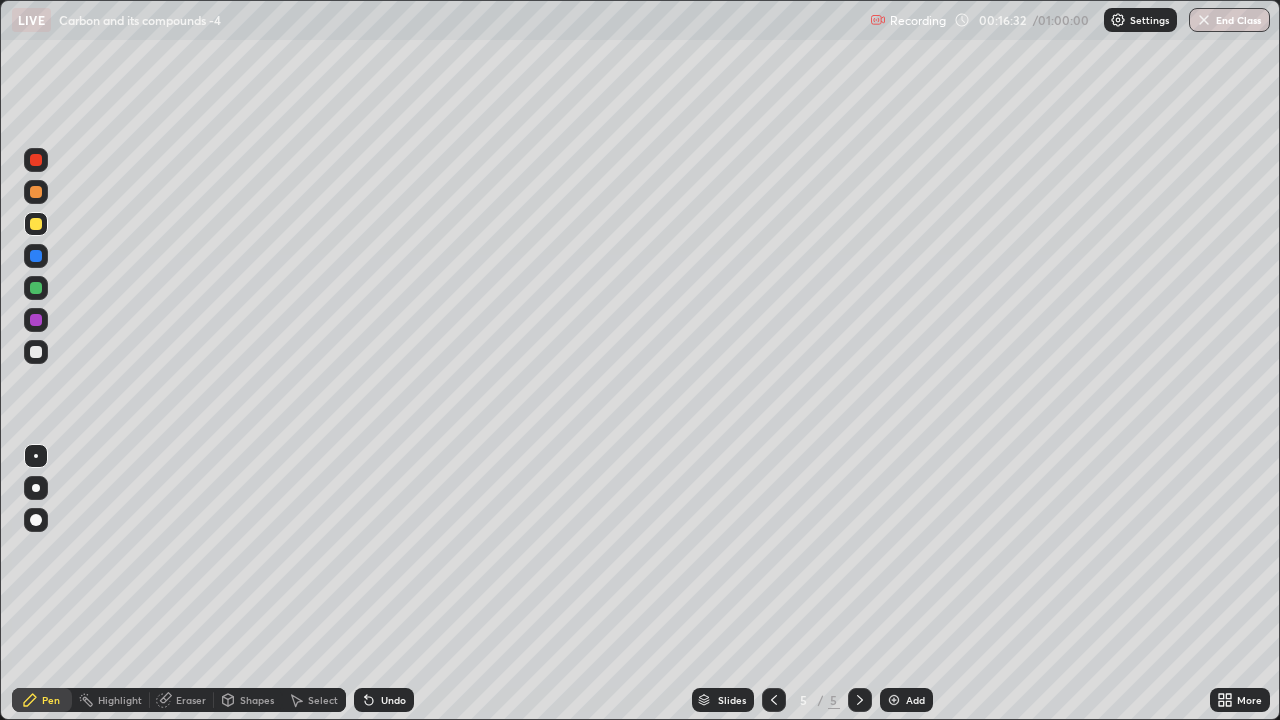 click at bounding box center (36, 352) 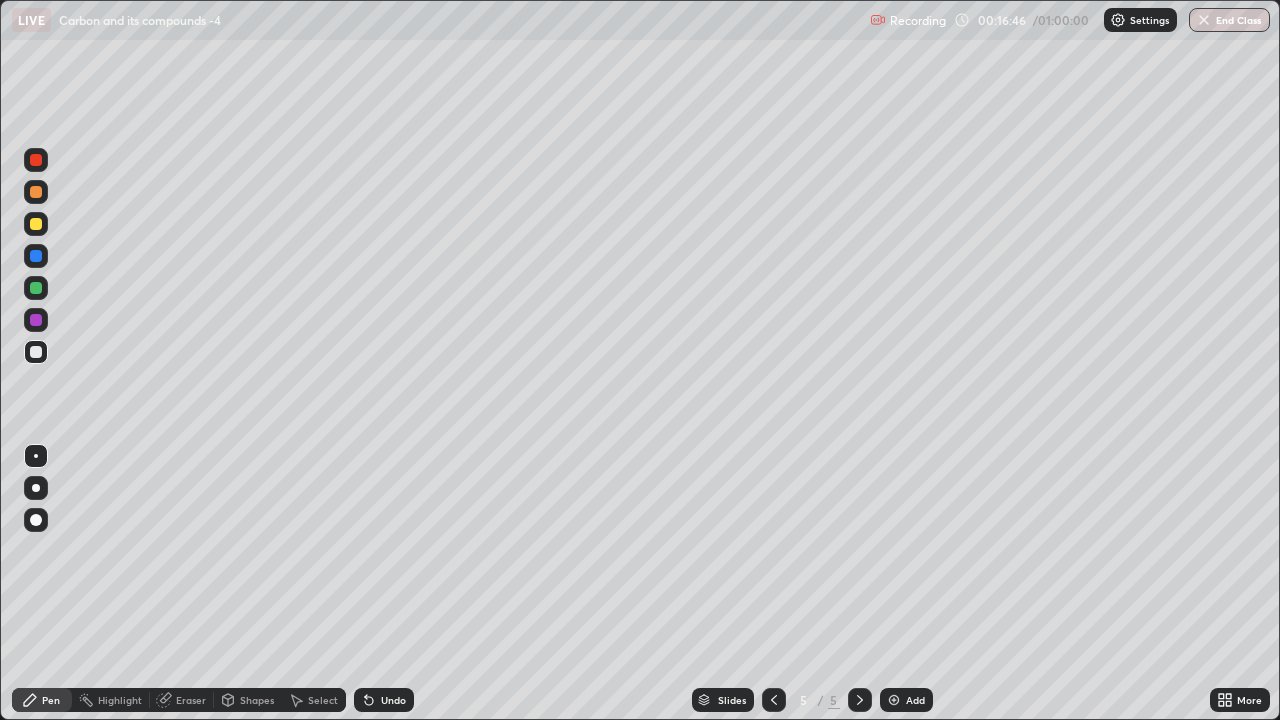 click at bounding box center (36, 224) 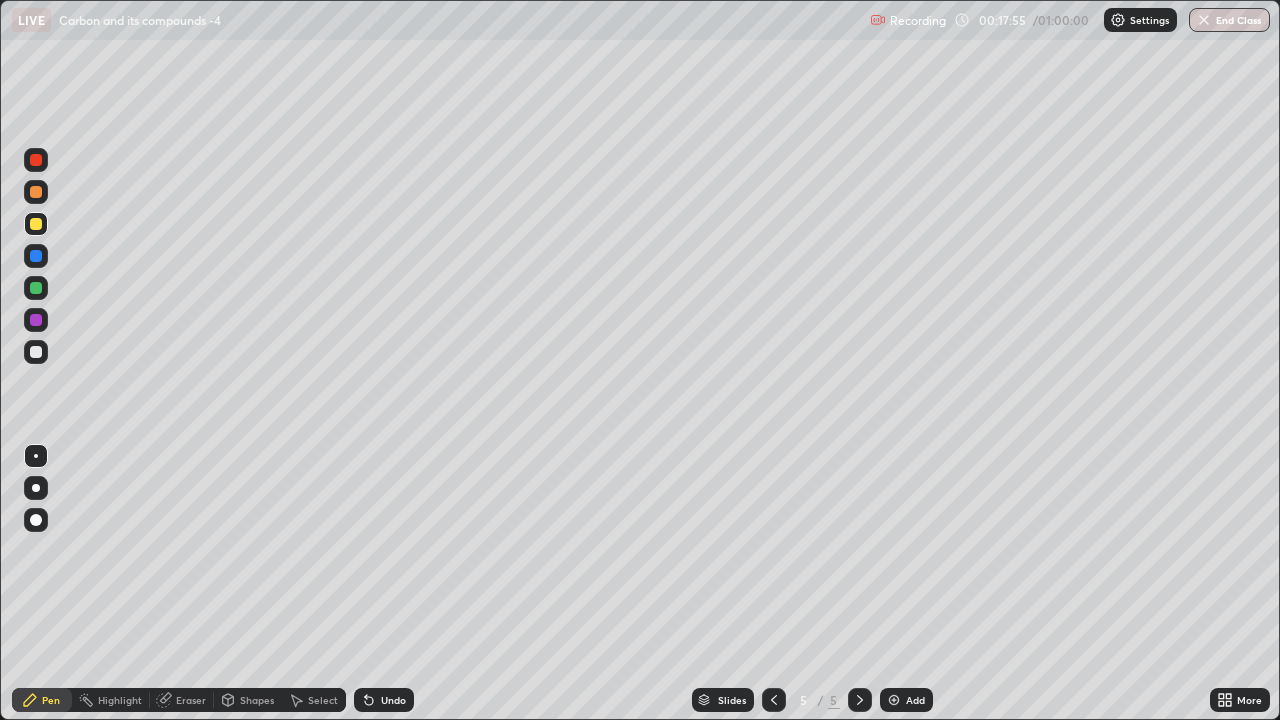 click on "Undo" at bounding box center (393, 700) 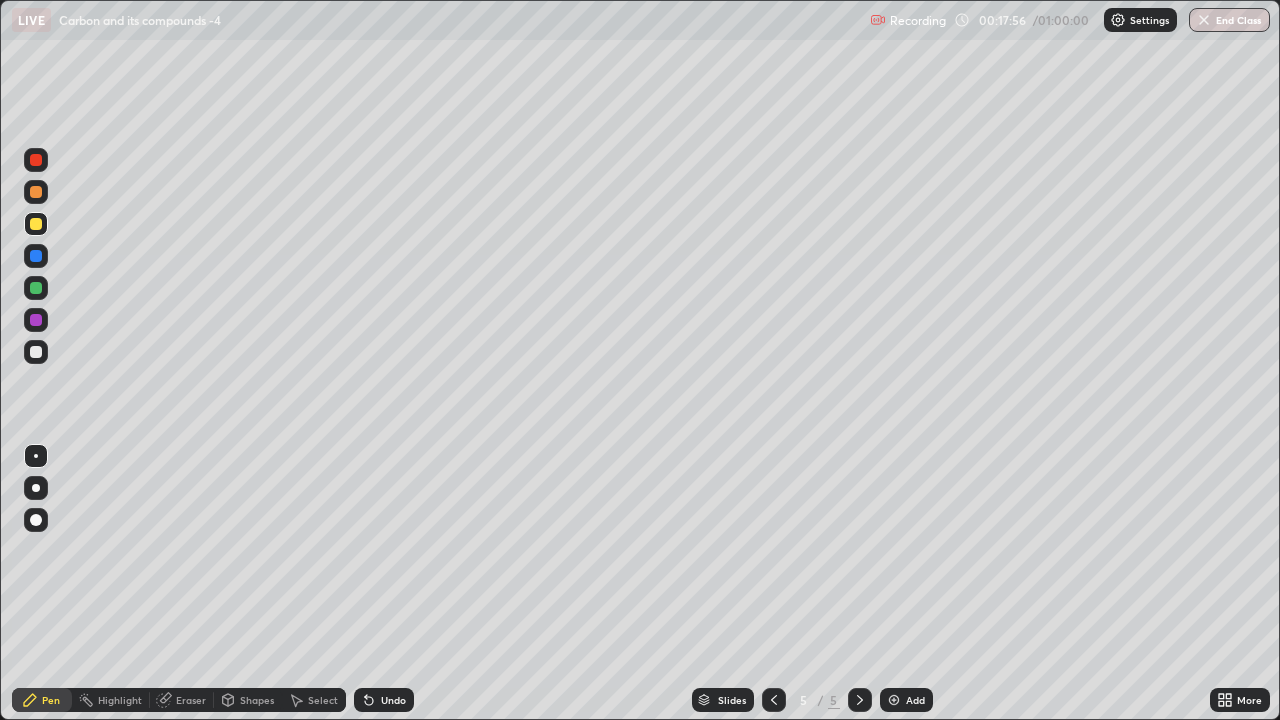 click on "Undo" at bounding box center [384, 700] 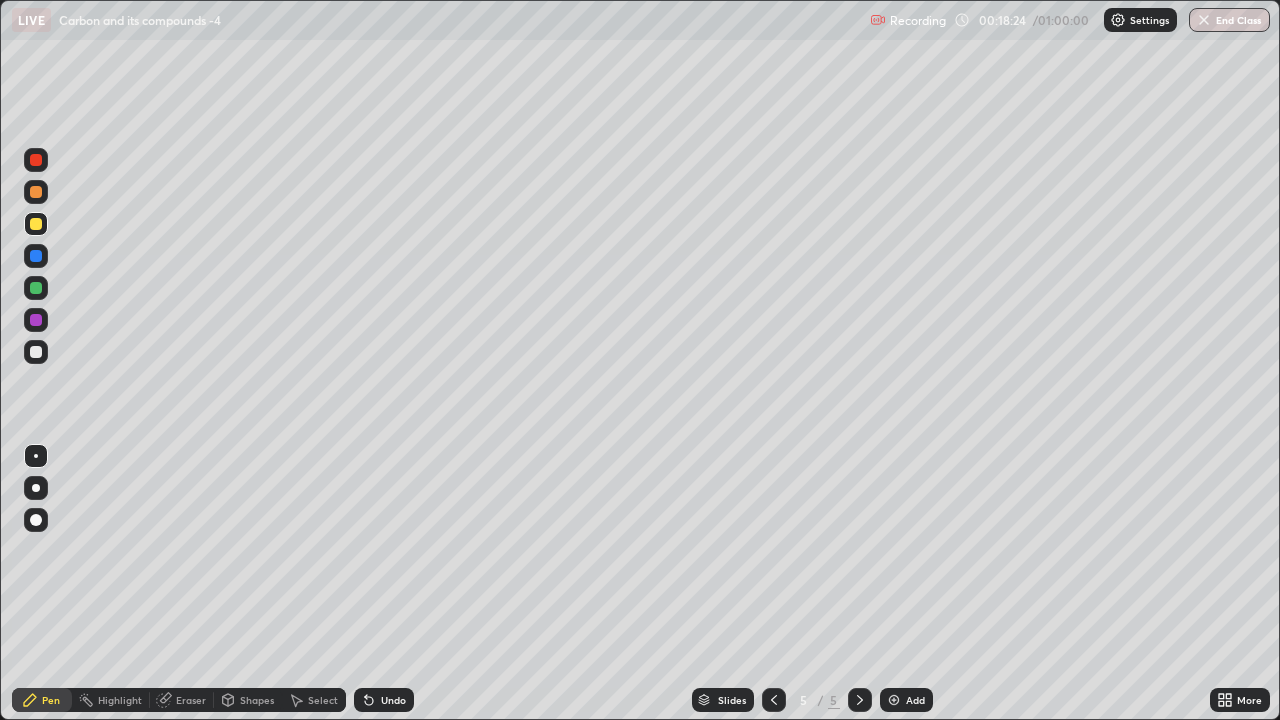 click at bounding box center (36, 352) 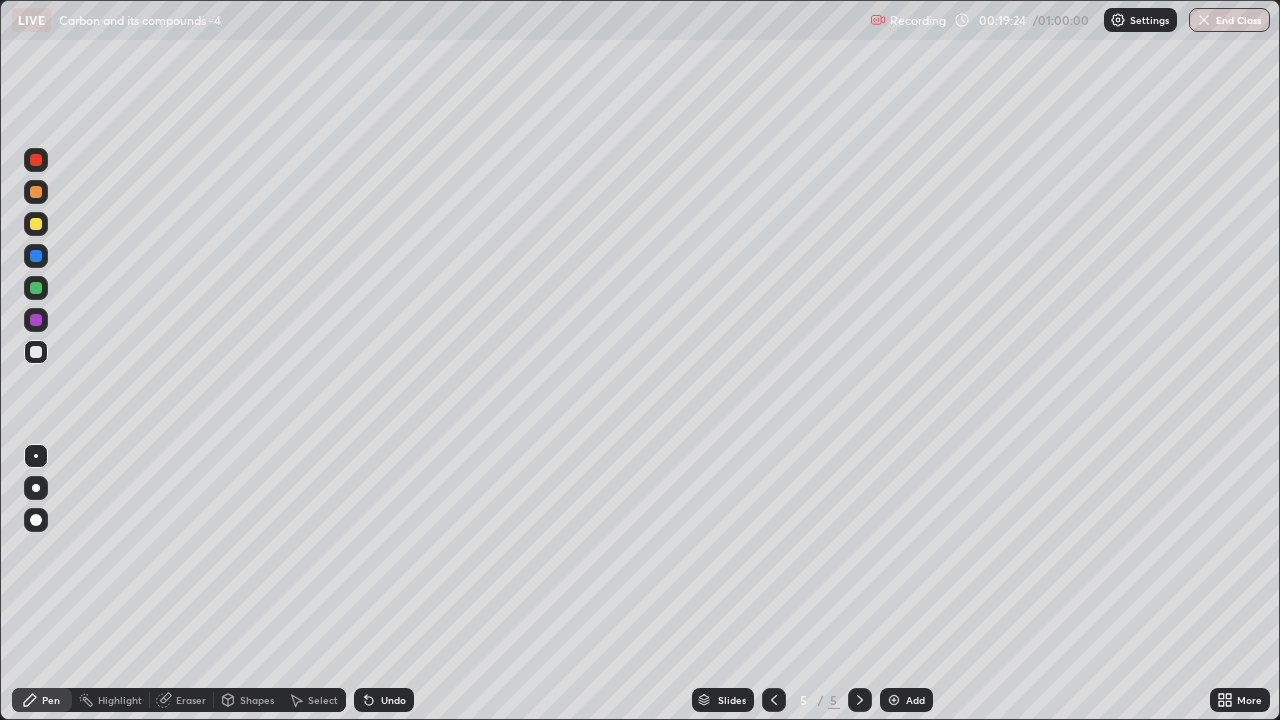 click at bounding box center [36, 192] 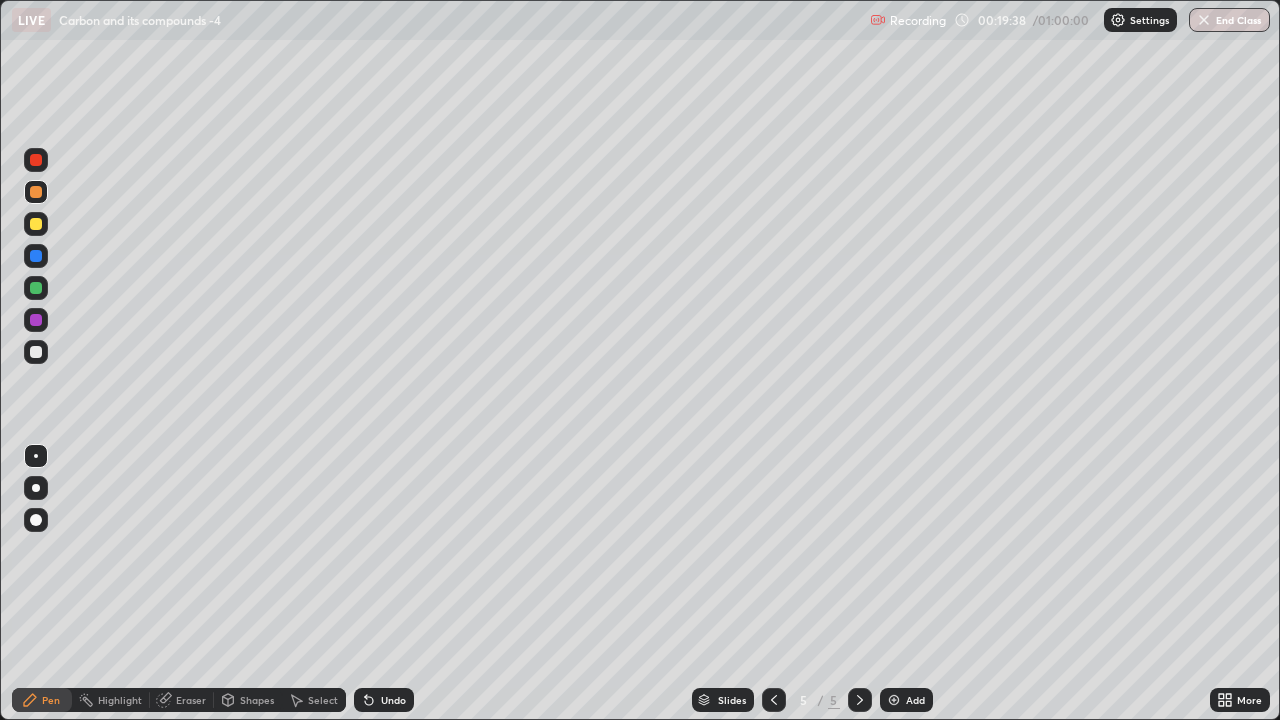 click on "Add" at bounding box center (906, 700) 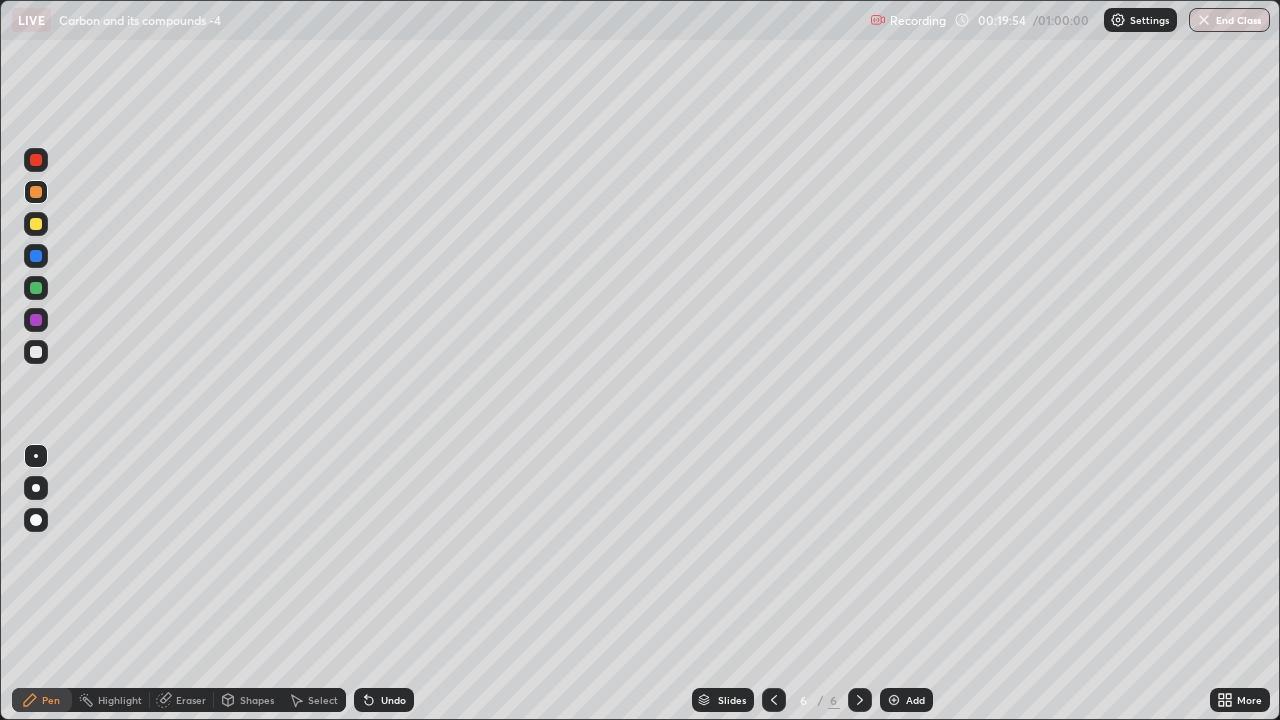 click 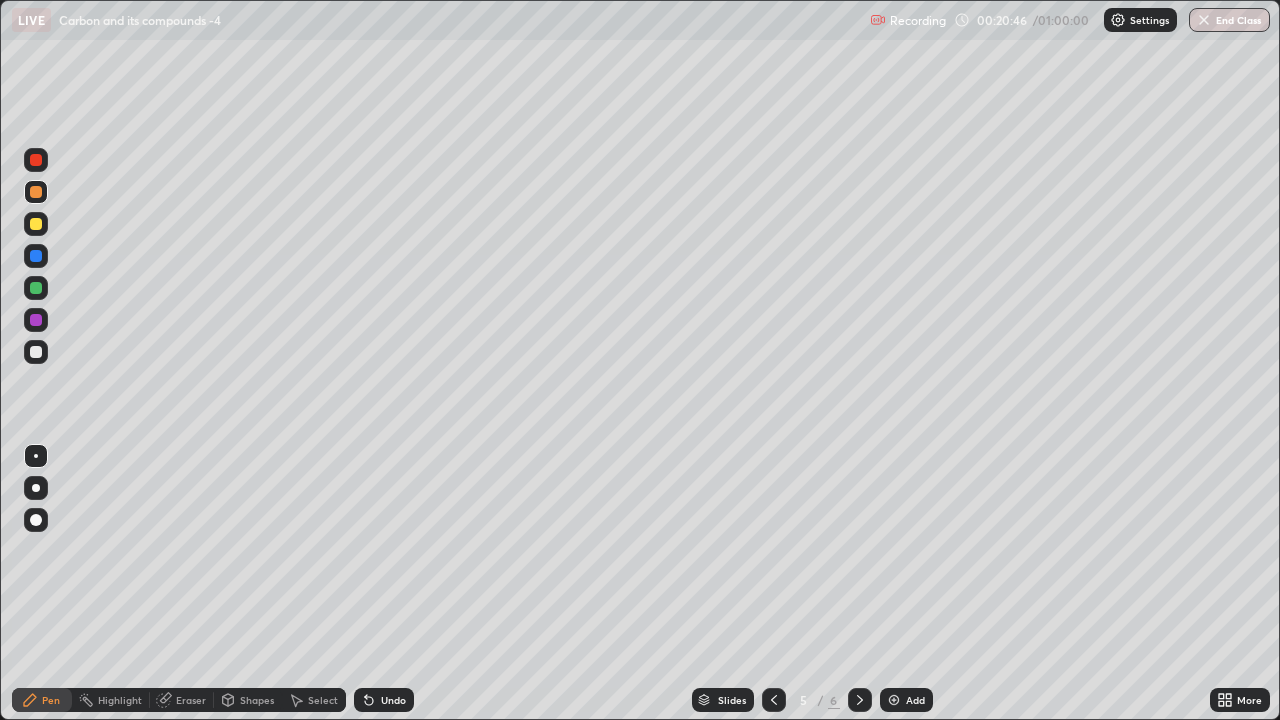 click 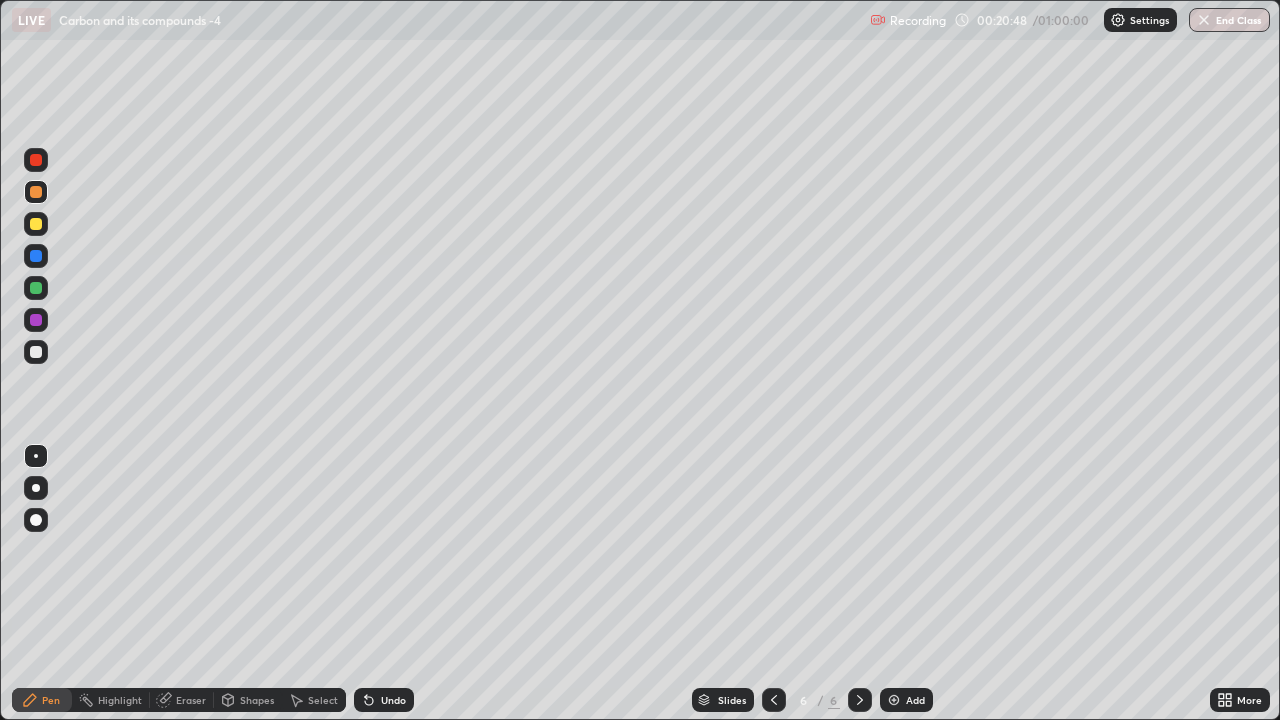 click at bounding box center (36, 352) 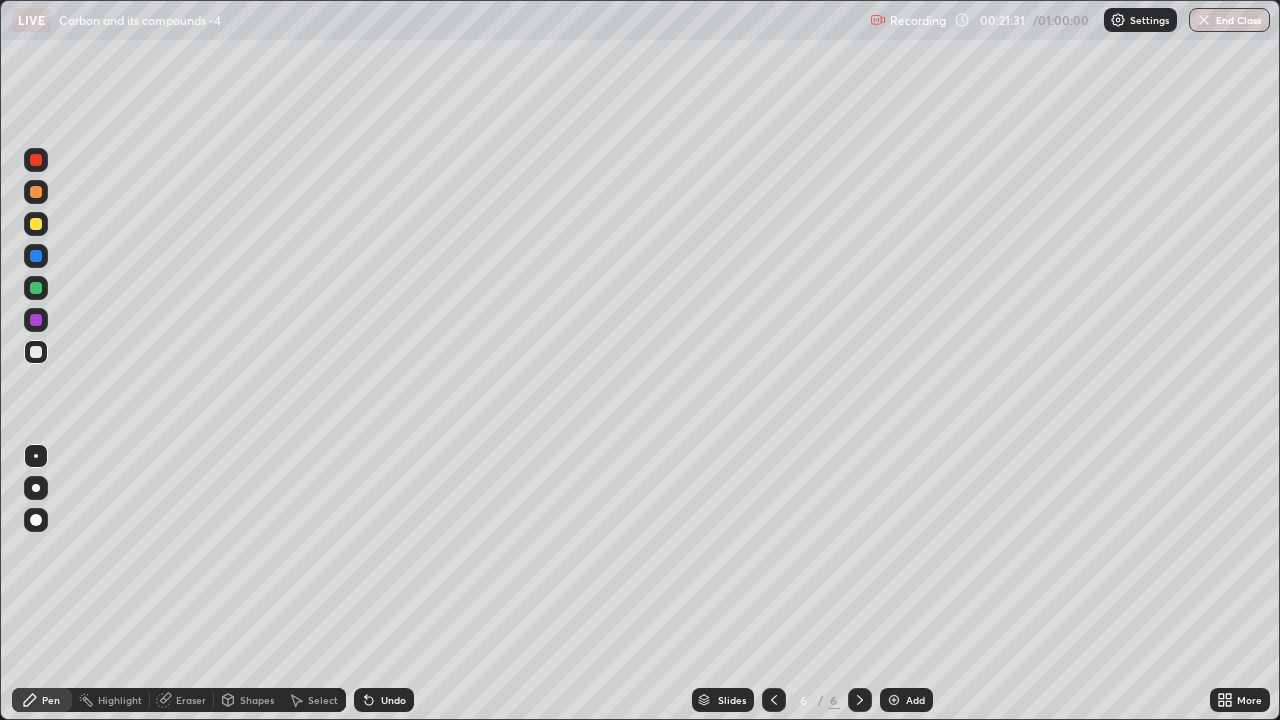 click at bounding box center (36, 192) 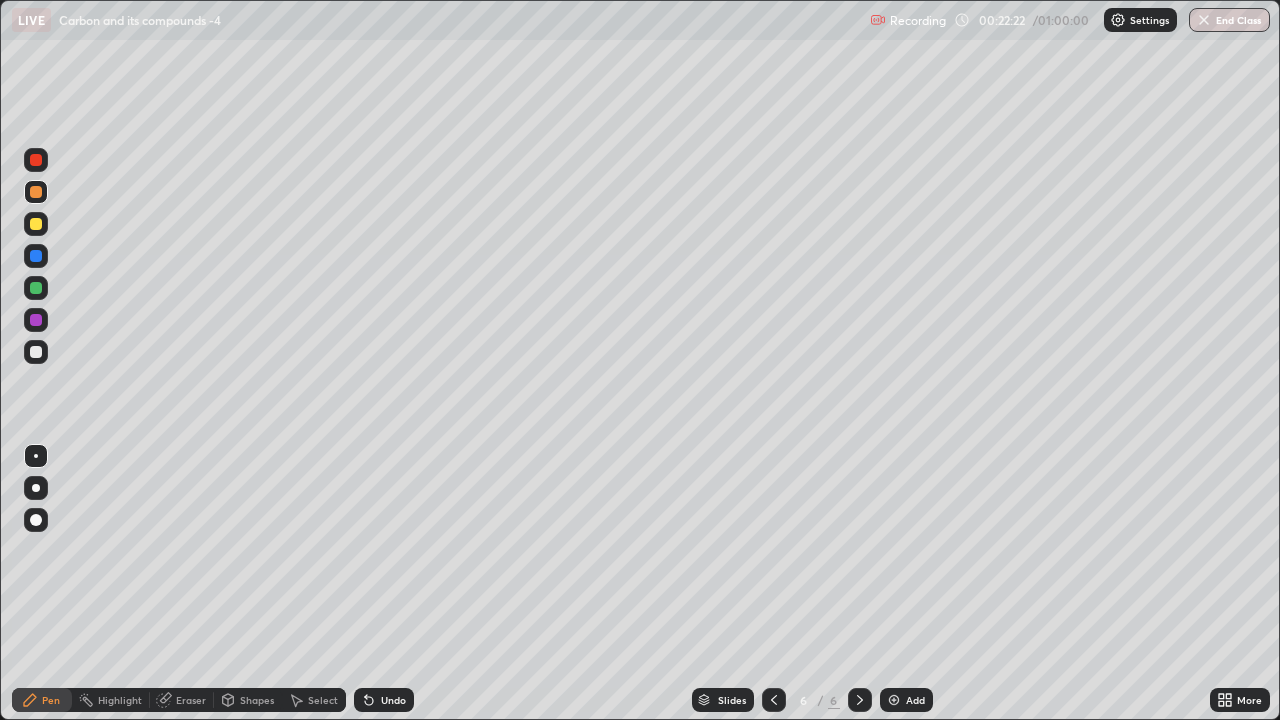 click at bounding box center [36, 352] 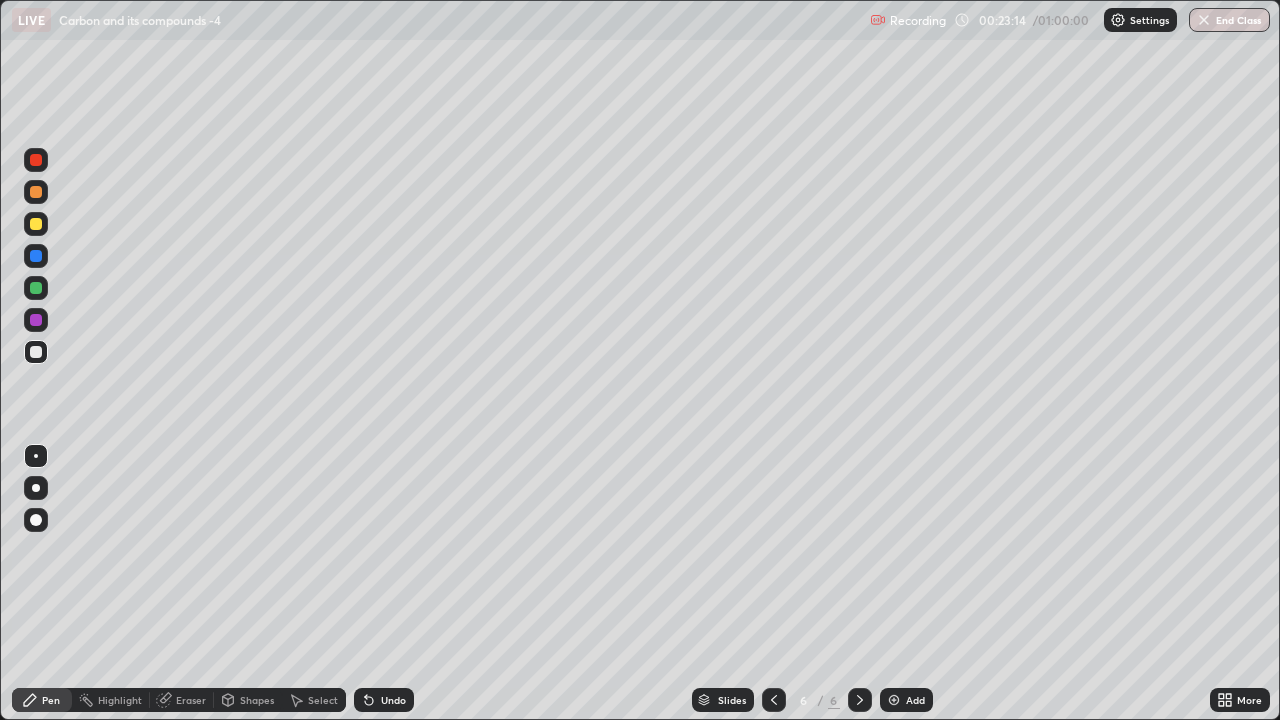 click at bounding box center [36, 224] 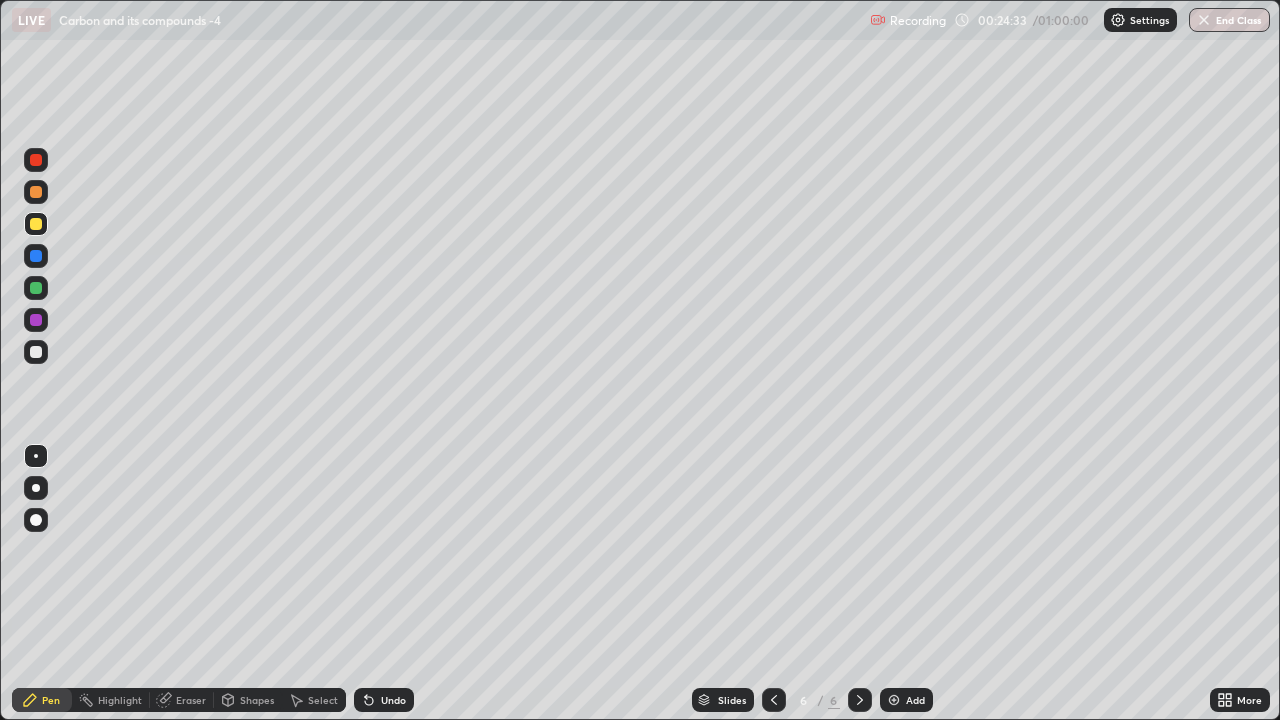 click 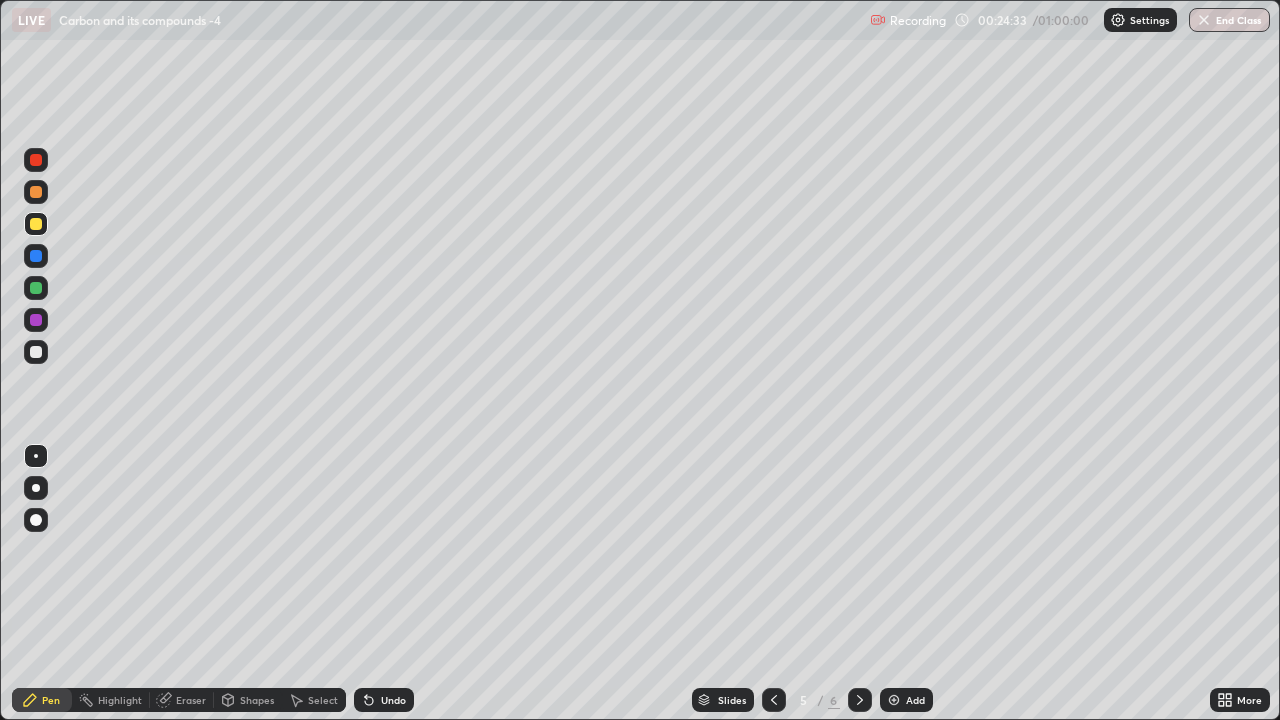 click 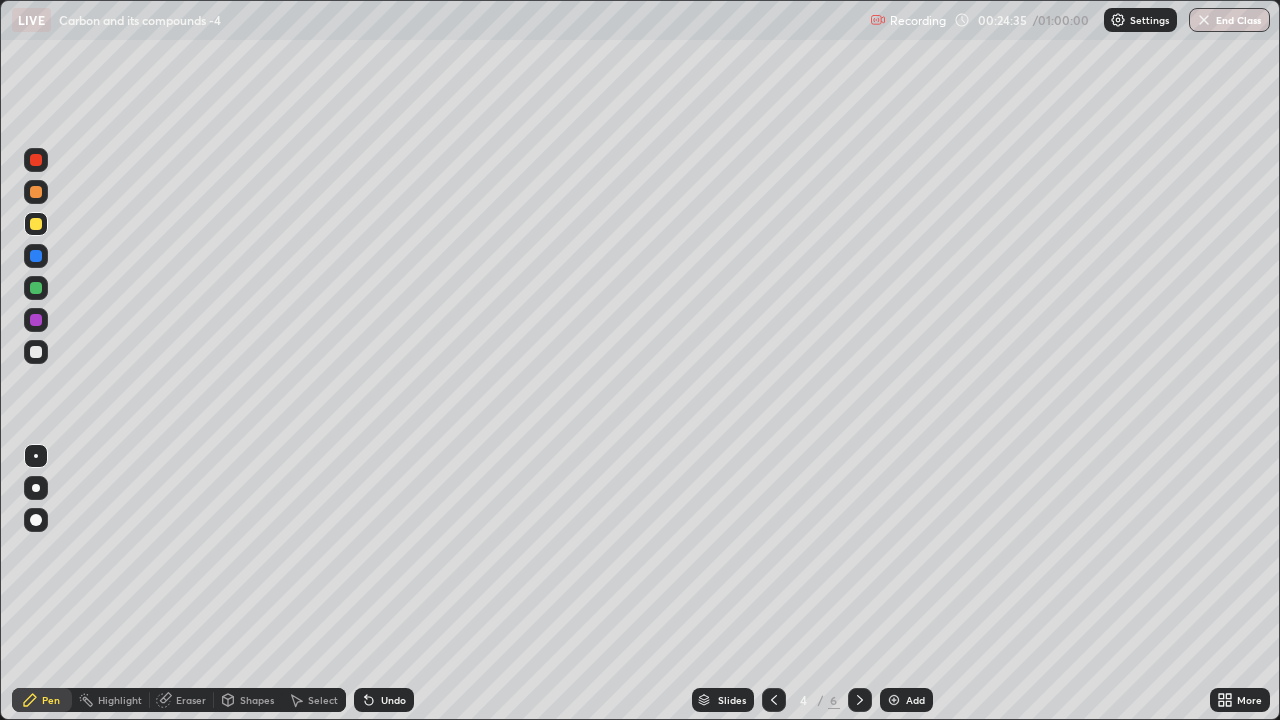 click at bounding box center [860, 700] 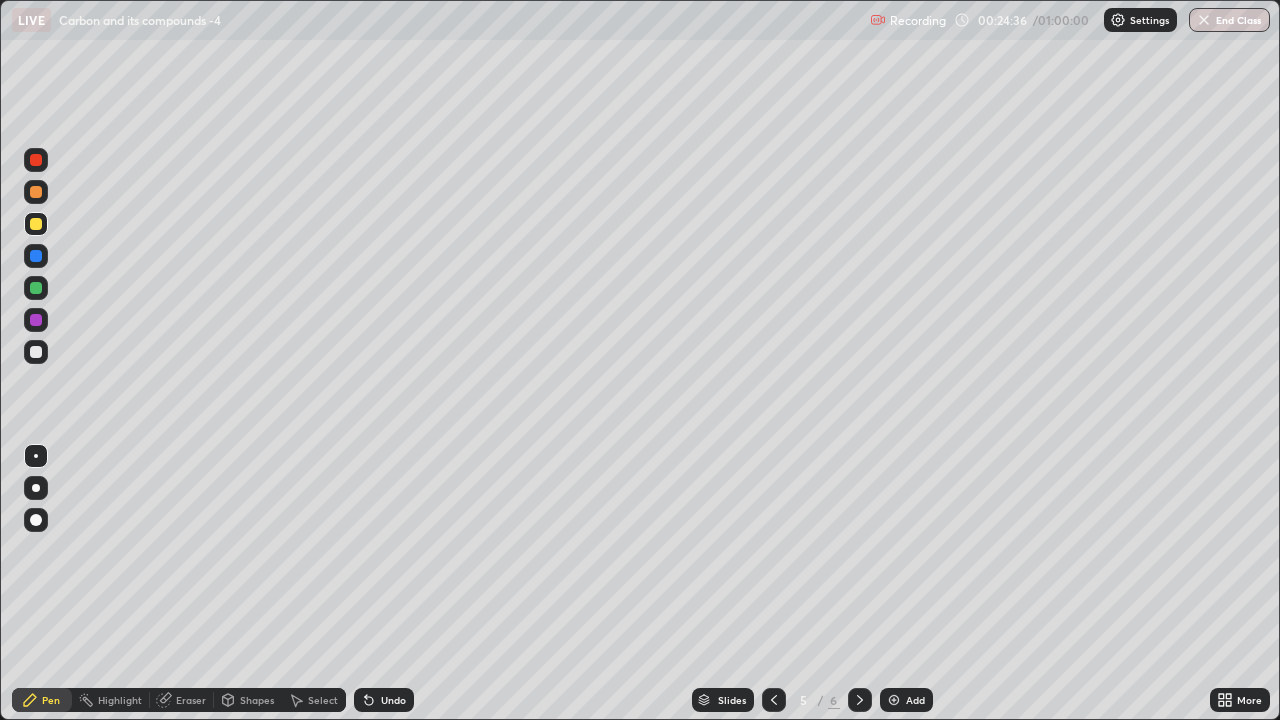 click 